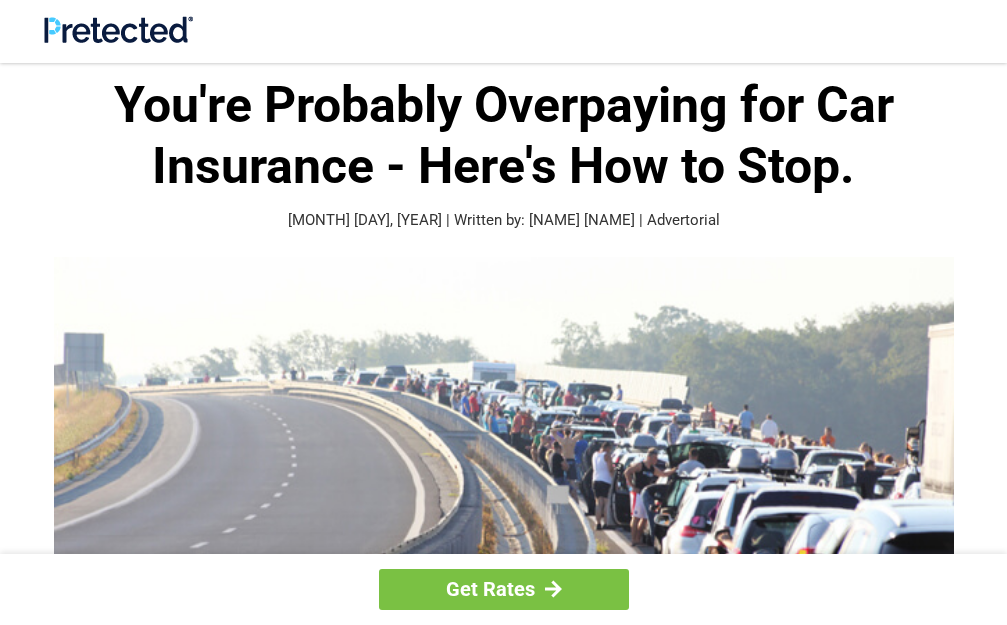 scroll, scrollTop: 0, scrollLeft: 0, axis: both 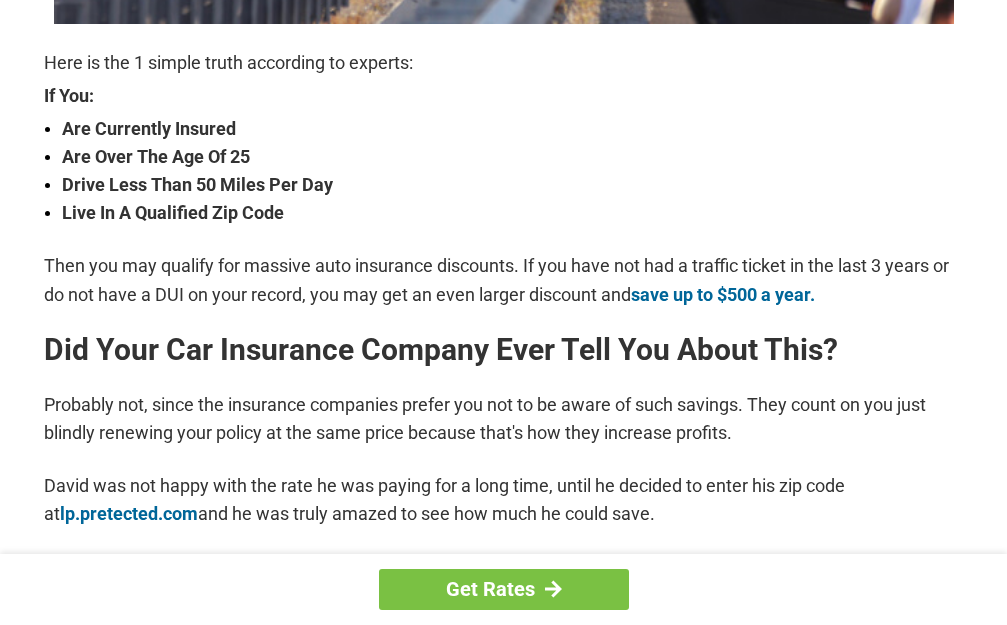 drag, startPoint x: 734, startPoint y: 300, endPoint x: 1023, endPoint y: 592, distance: 410.8345 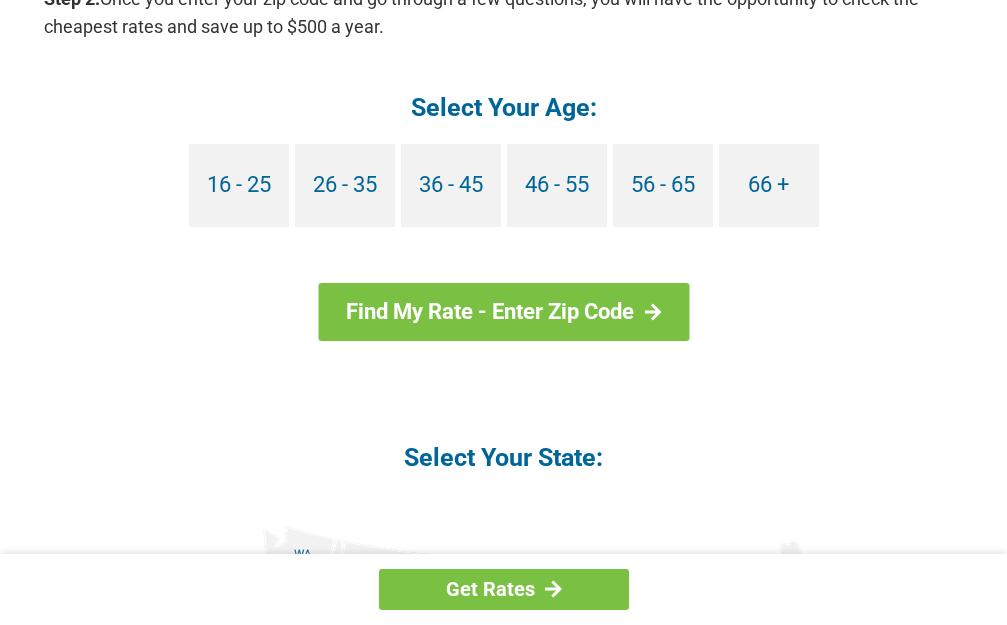scroll, scrollTop: 1900, scrollLeft: 0, axis: vertical 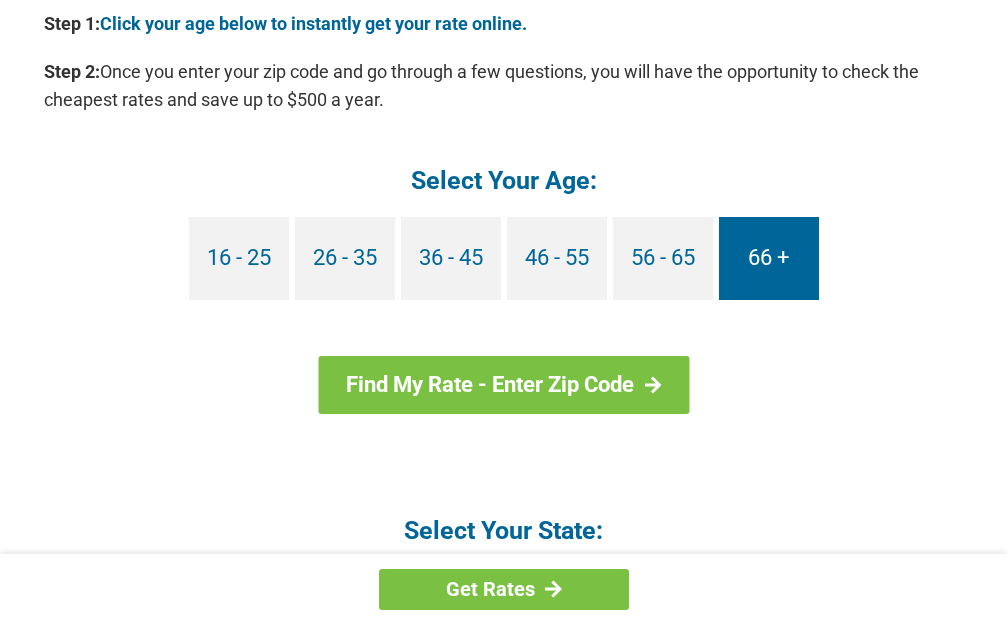 click on "66 +" at bounding box center (769, 258) 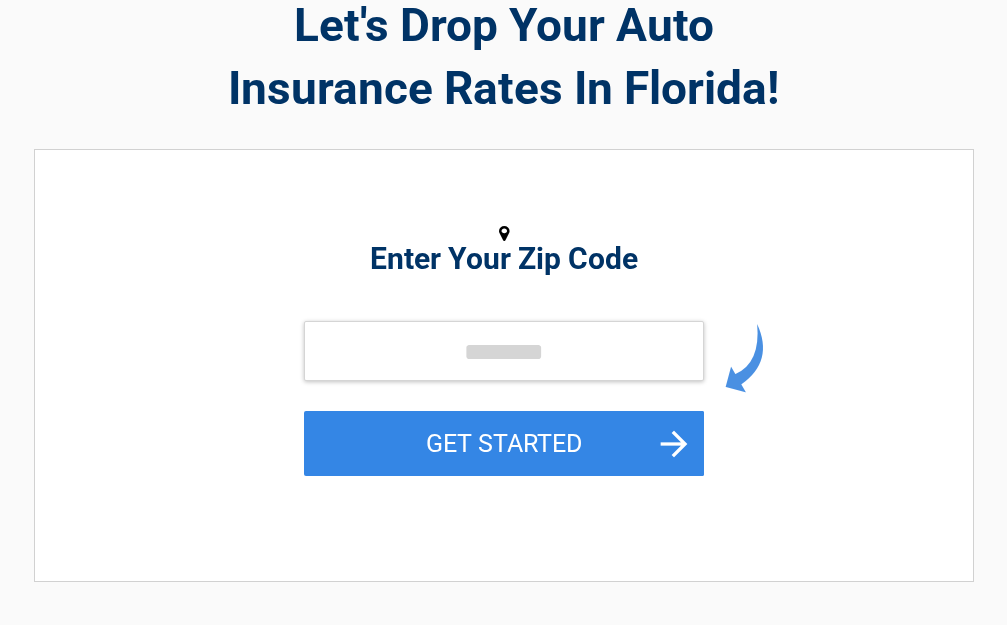 scroll, scrollTop: 100, scrollLeft: 0, axis: vertical 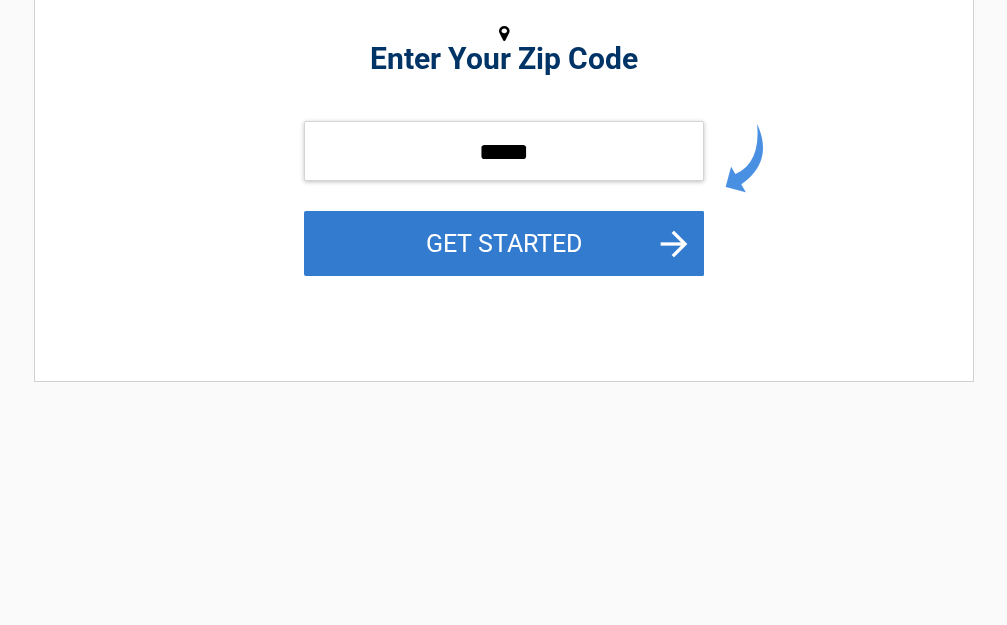 type on "*****" 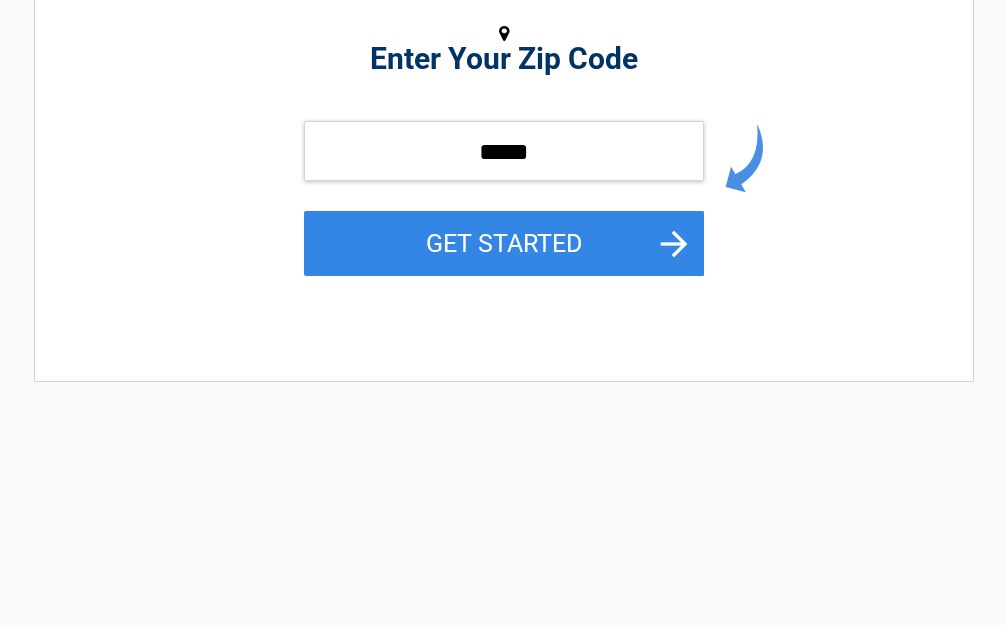 drag, startPoint x: 502, startPoint y: 237, endPoint x: 192, endPoint y: 252, distance: 310.3627 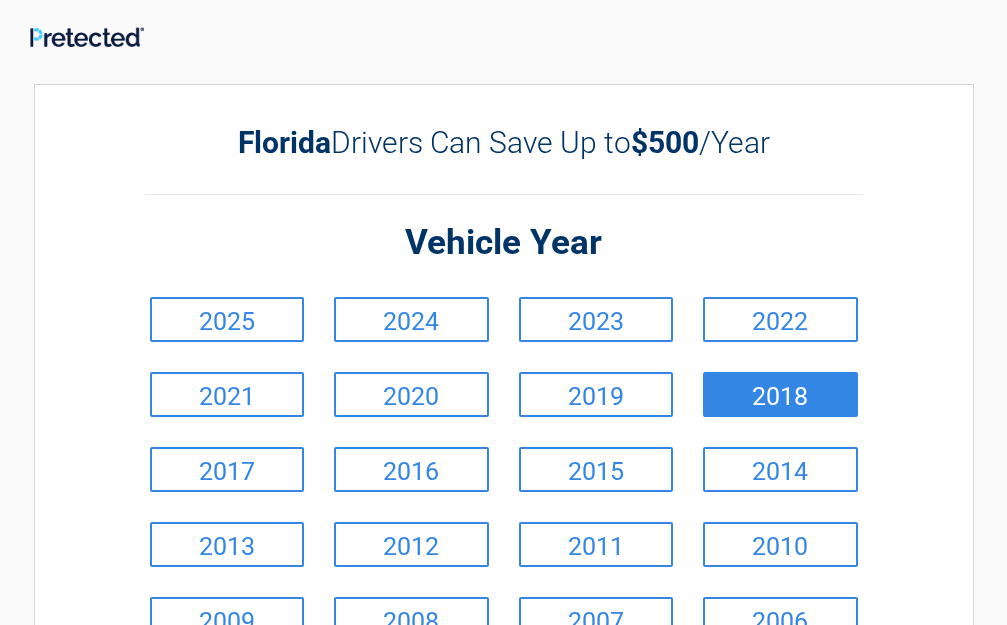 scroll, scrollTop: 200, scrollLeft: 0, axis: vertical 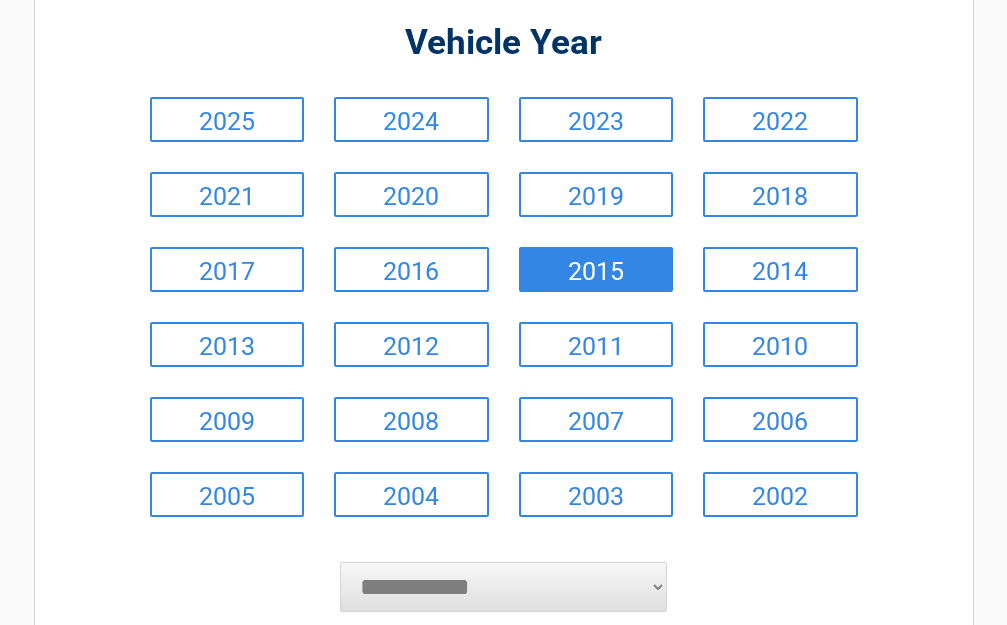 click on "2015" at bounding box center (596, 269) 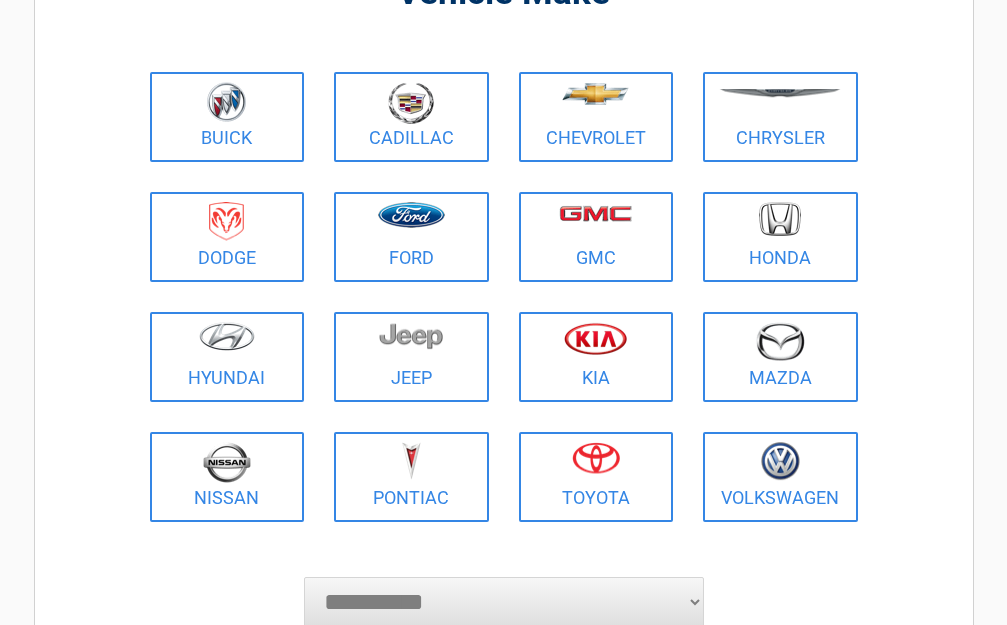 scroll, scrollTop: 0, scrollLeft: 0, axis: both 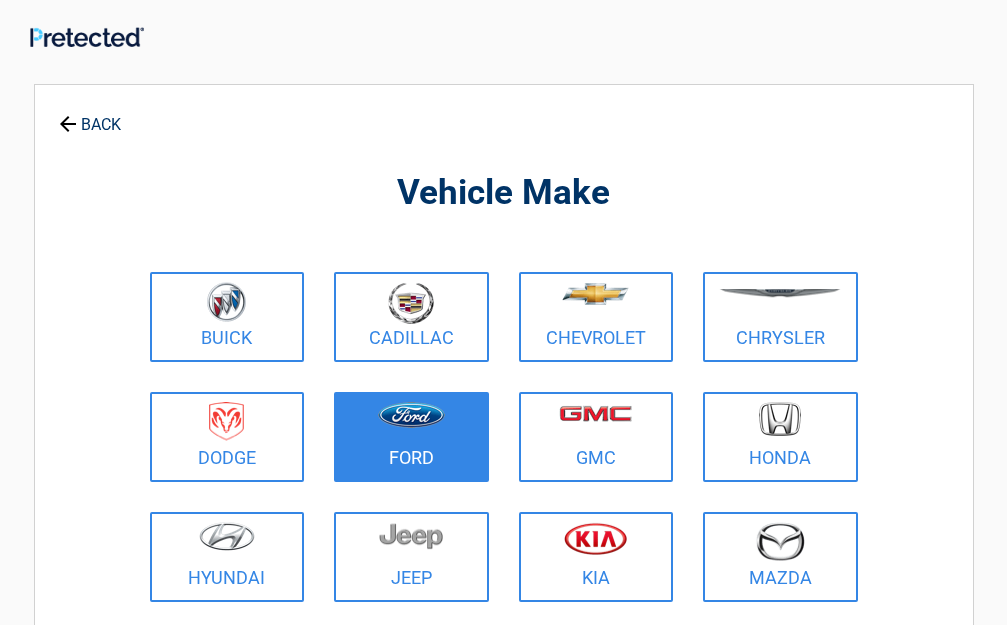 click at bounding box center (411, 424) 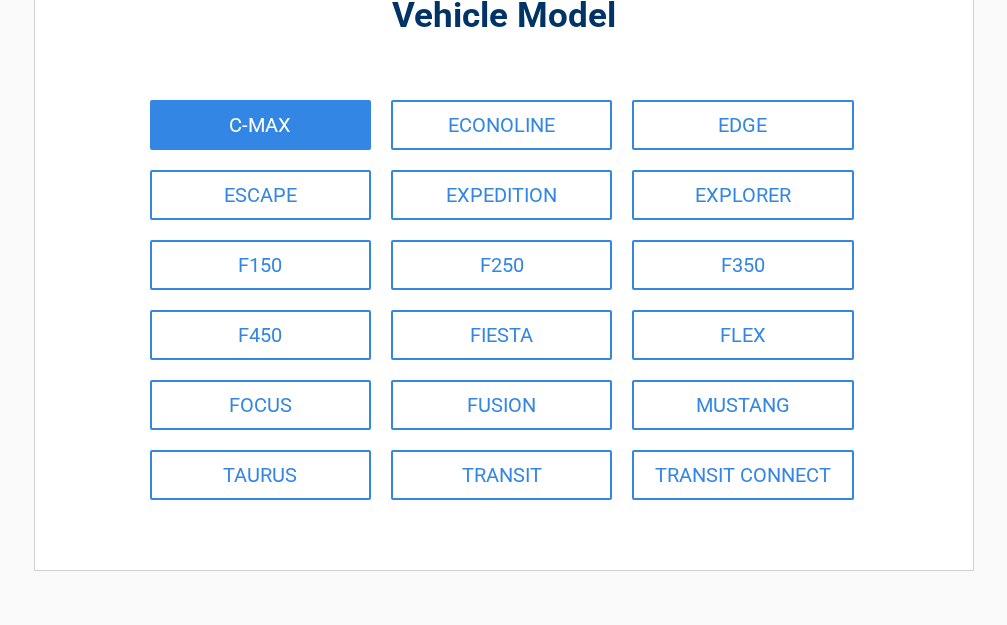 scroll, scrollTop: 300, scrollLeft: 0, axis: vertical 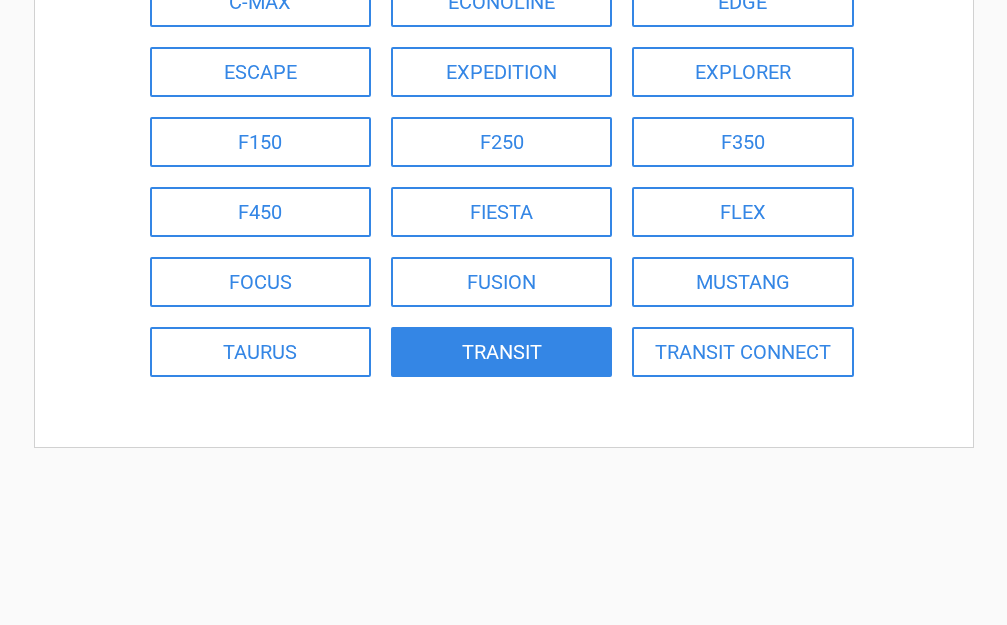 click on "TRANSIT" at bounding box center [501, 352] 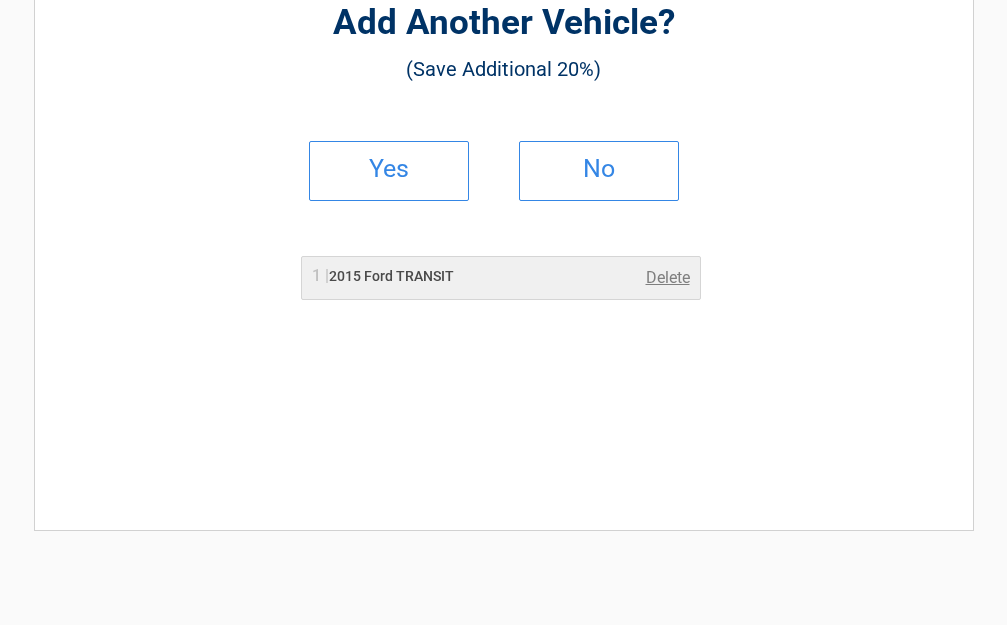 scroll, scrollTop: 0, scrollLeft: 0, axis: both 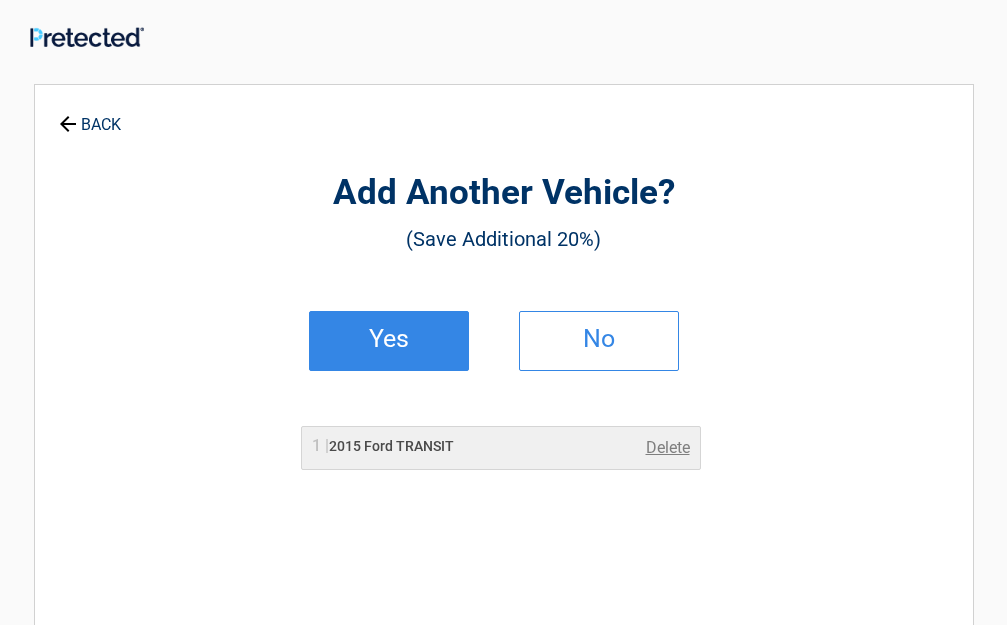 click on "Yes" at bounding box center [389, 339] 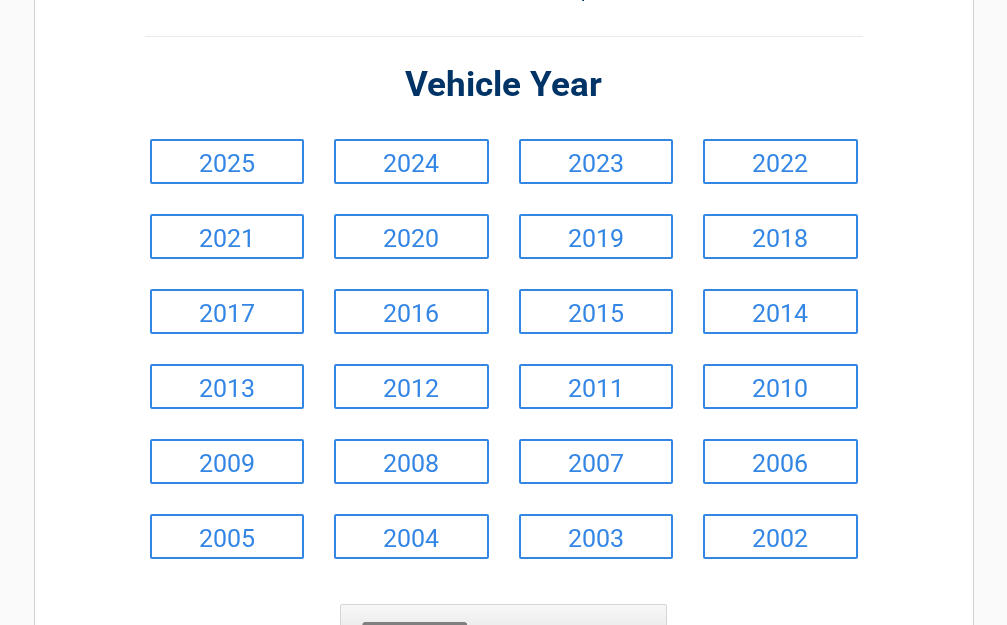 scroll, scrollTop: 200, scrollLeft: 0, axis: vertical 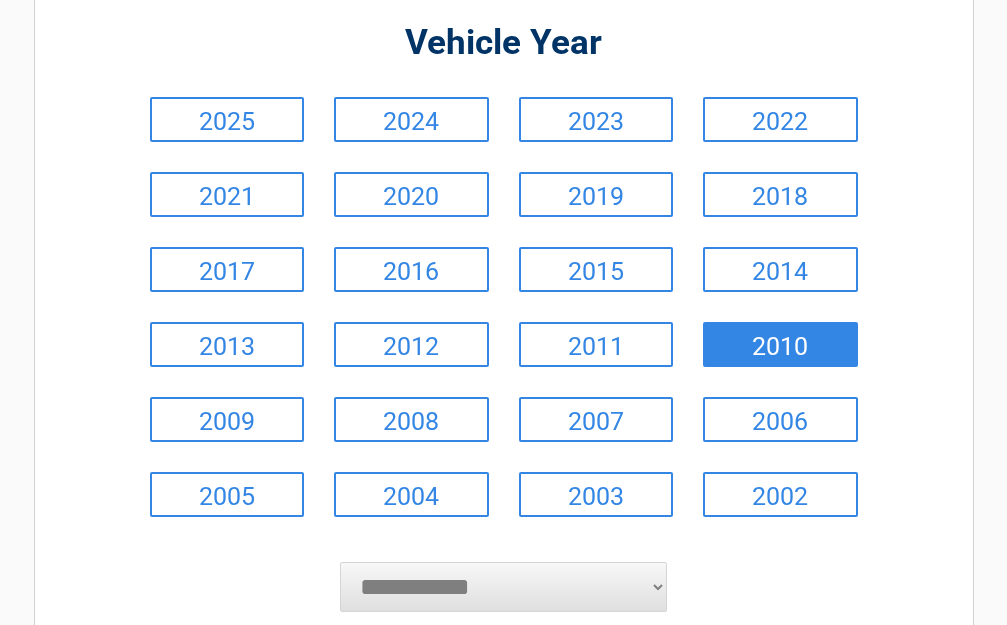 click on "2010" at bounding box center [780, 344] 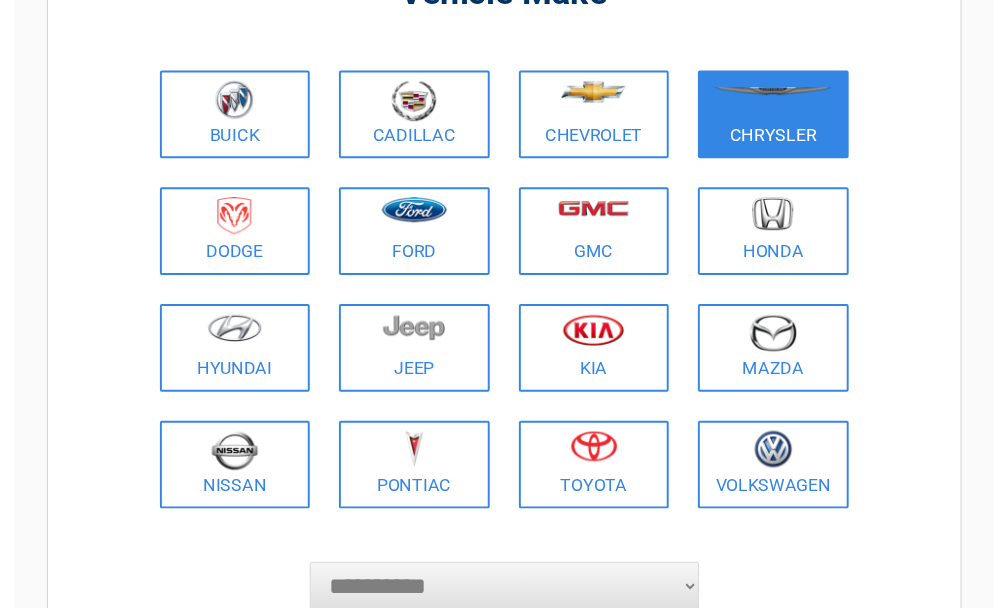 scroll, scrollTop: 200, scrollLeft: 0, axis: vertical 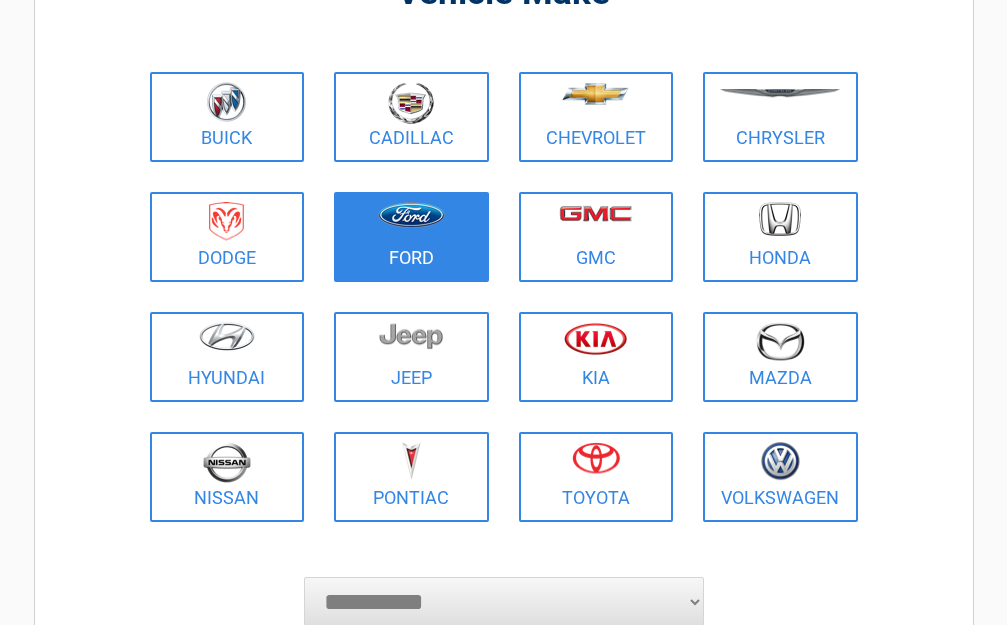 click at bounding box center [411, 224] 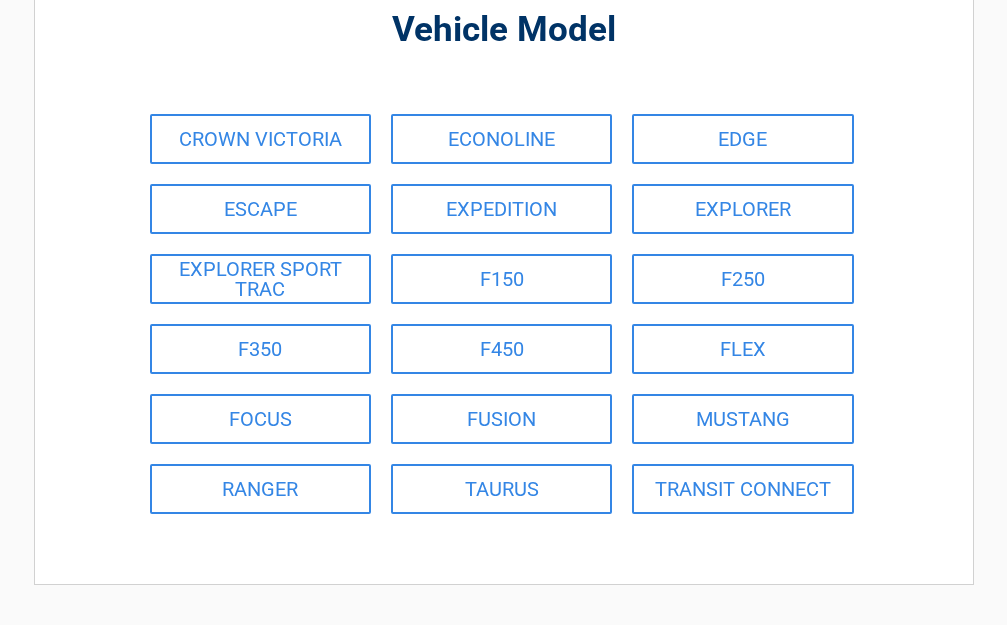 scroll, scrollTop: 200, scrollLeft: 0, axis: vertical 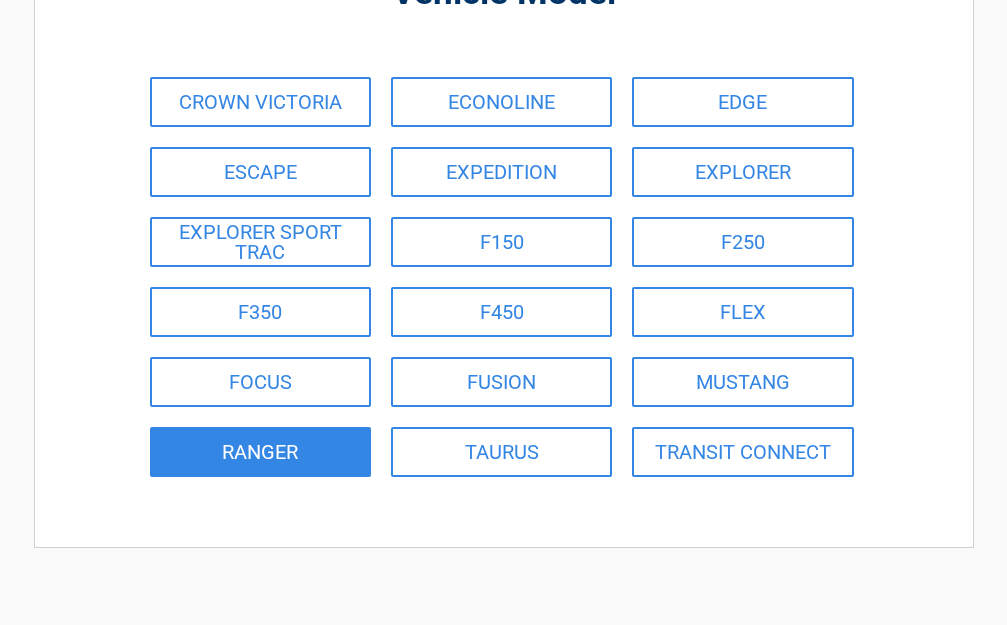 click on "RANGER" at bounding box center [260, 452] 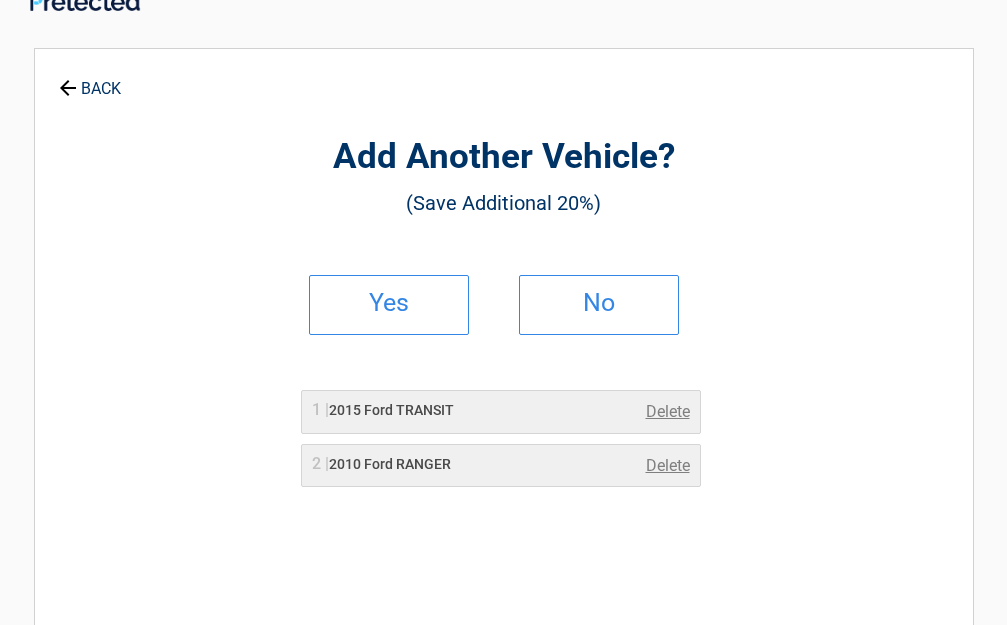 scroll, scrollTop: 0, scrollLeft: 0, axis: both 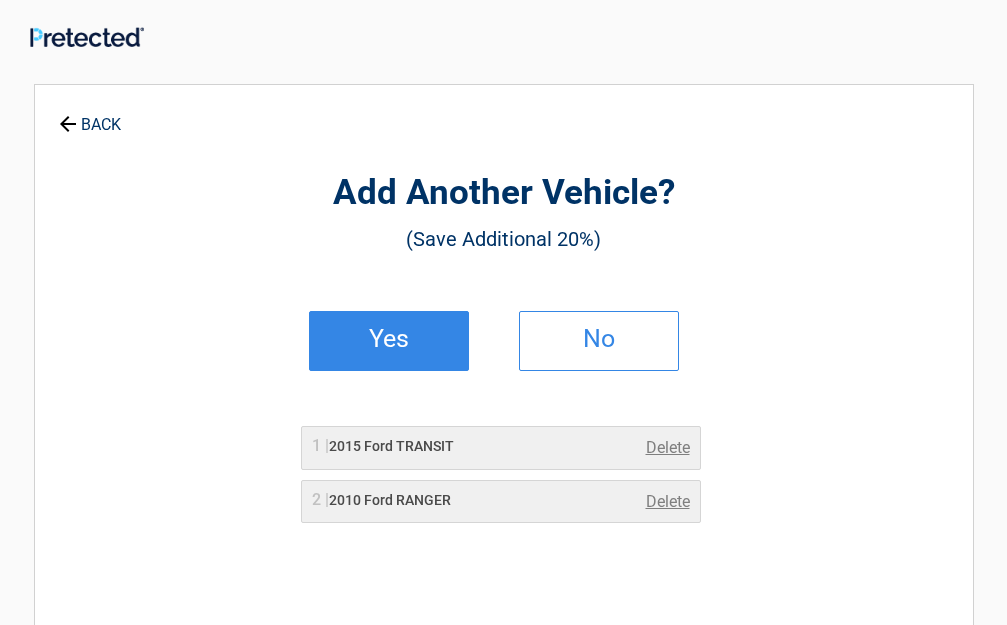 click on "Yes" at bounding box center [389, 339] 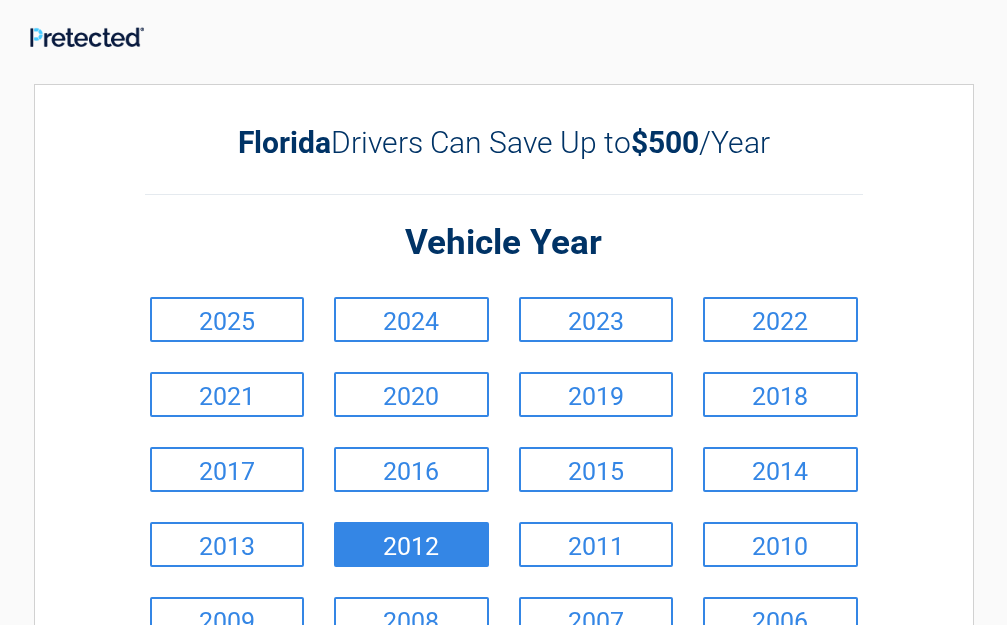 click on "2012" at bounding box center (411, 544) 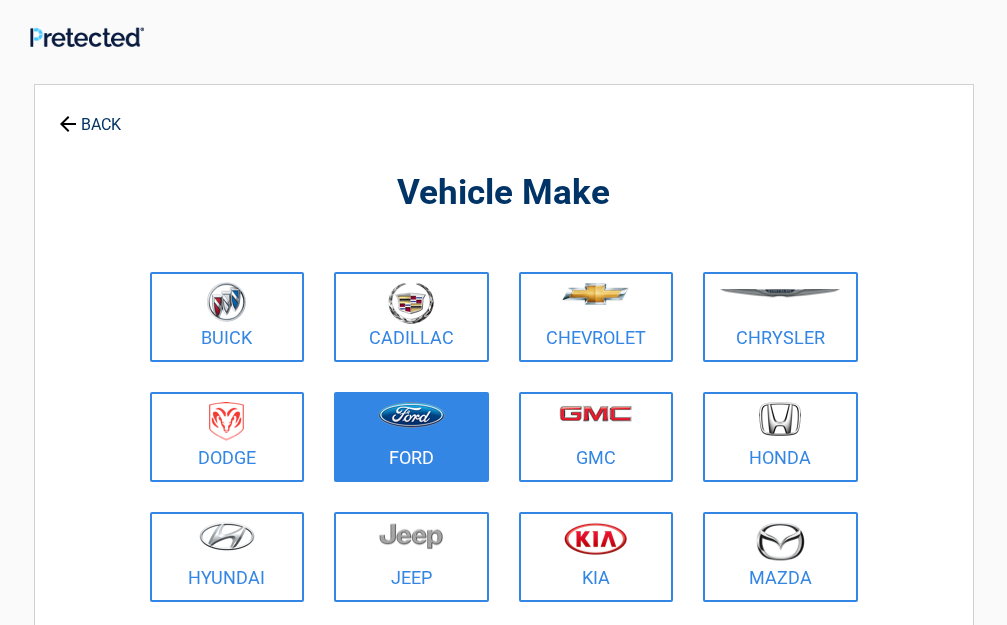 click at bounding box center (411, 424) 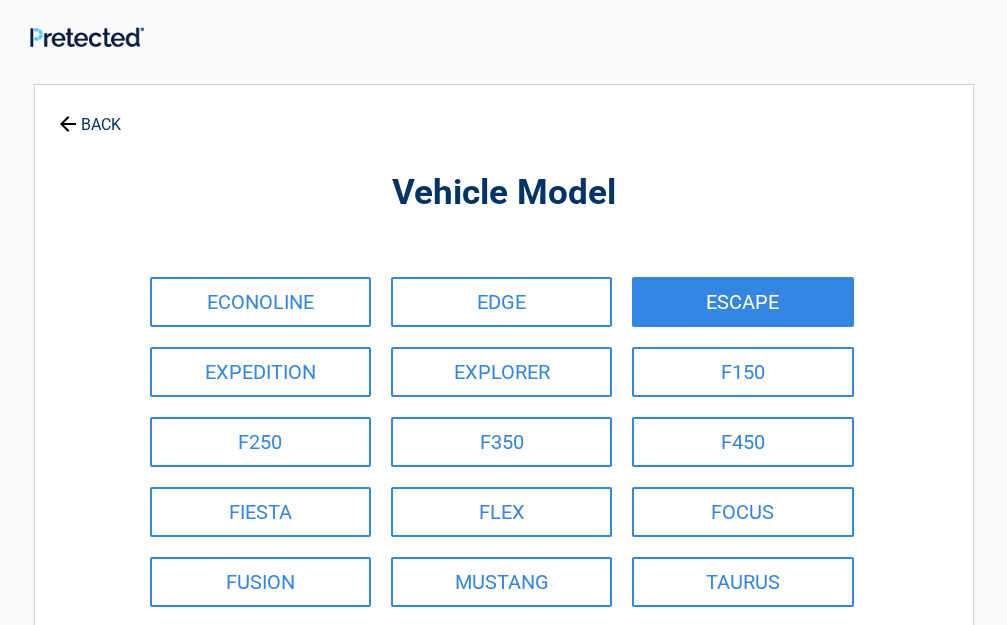 click on "ESCAPE" at bounding box center [742, 302] 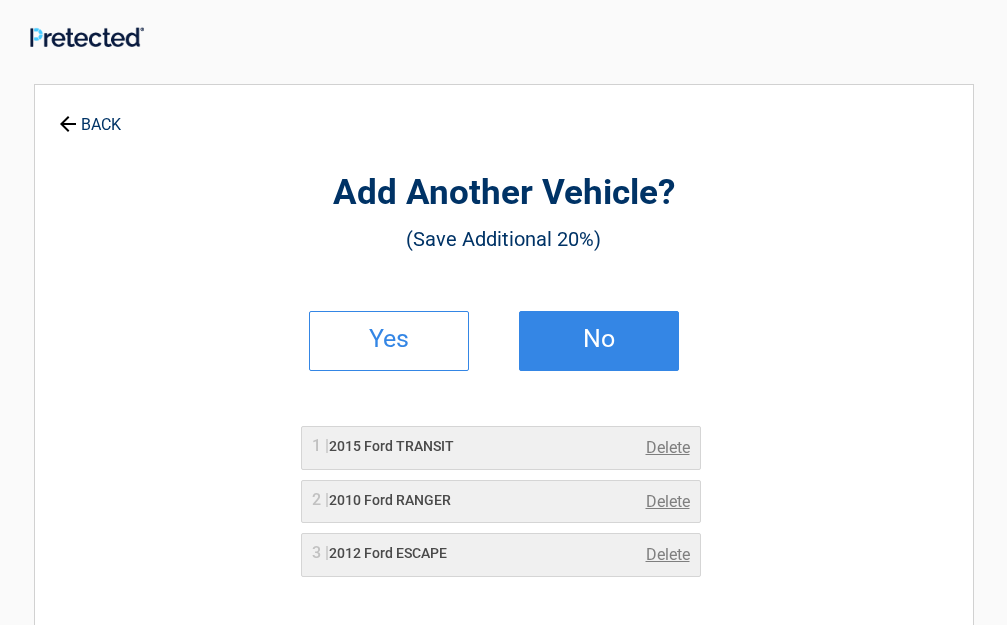 click on "No" at bounding box center [599, 339] 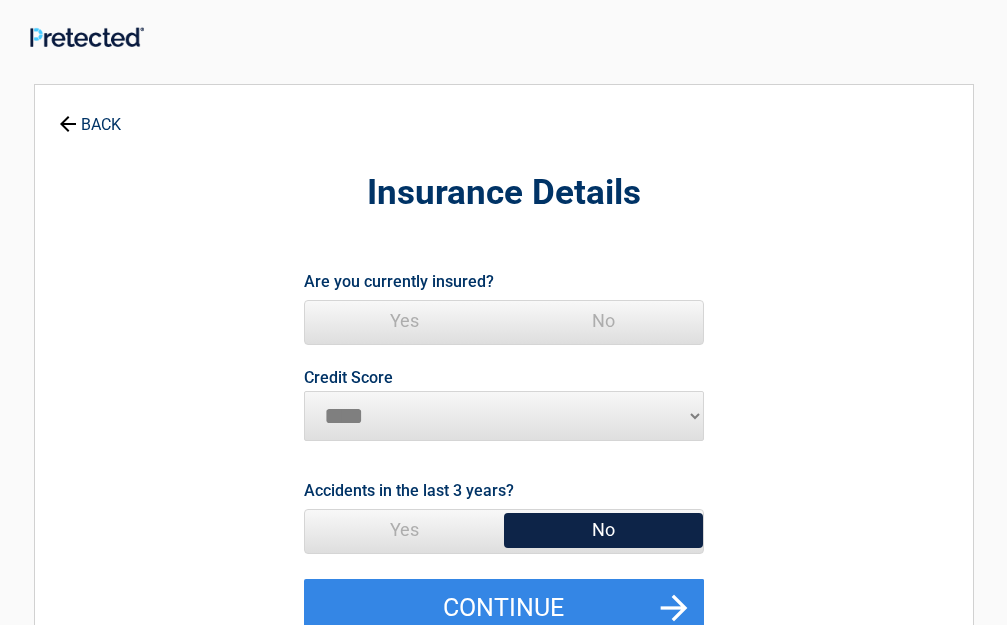 click on "Yes" at bounding box center (404, 321) 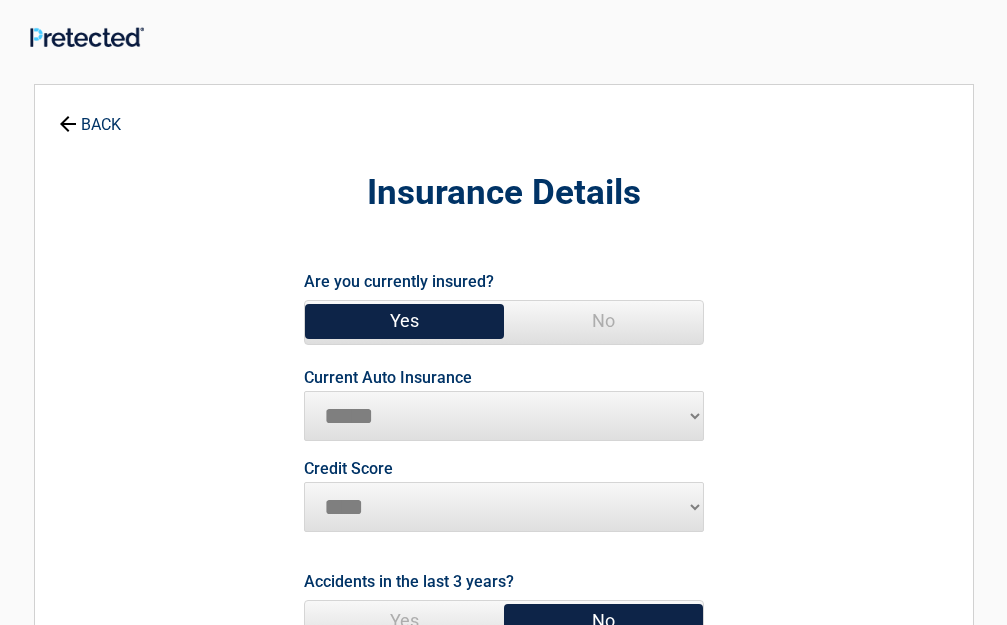 click on "**********" at bounding box center (504, 416) 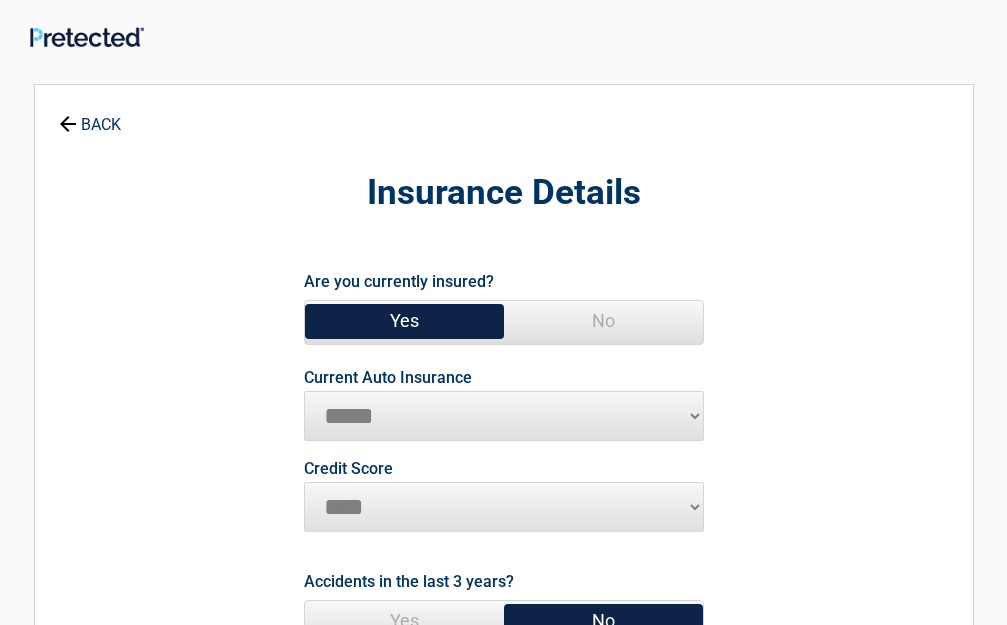 select on "**********" 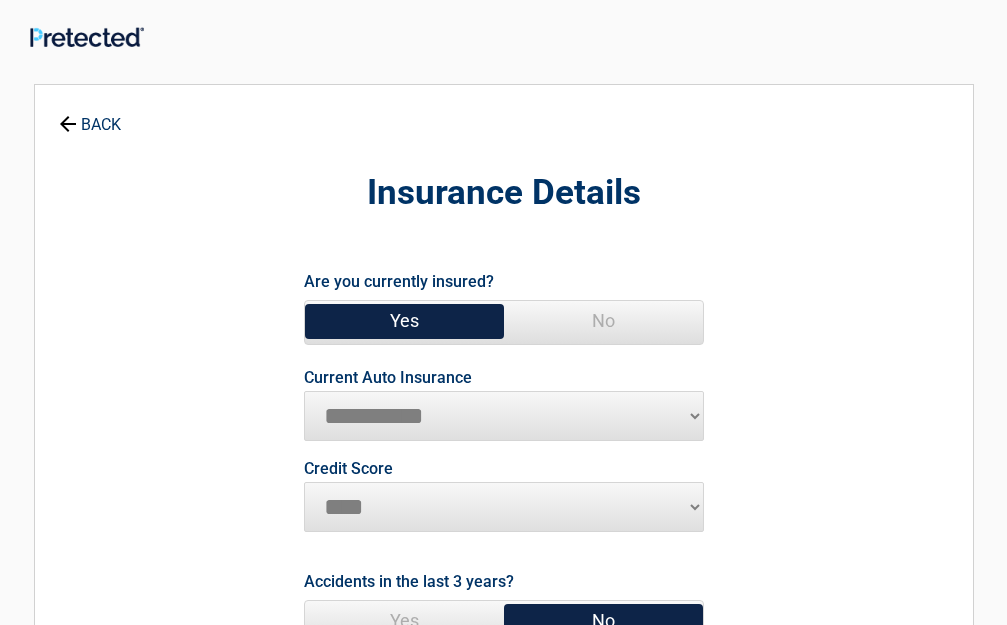 click on "**********" at bounding box center [504, 416] 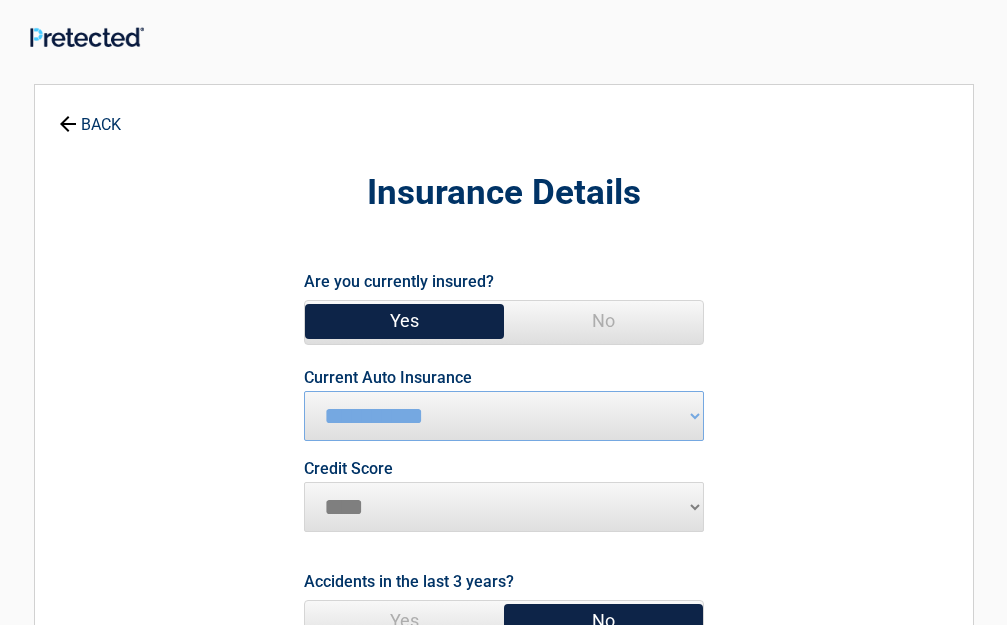 select on "*********" 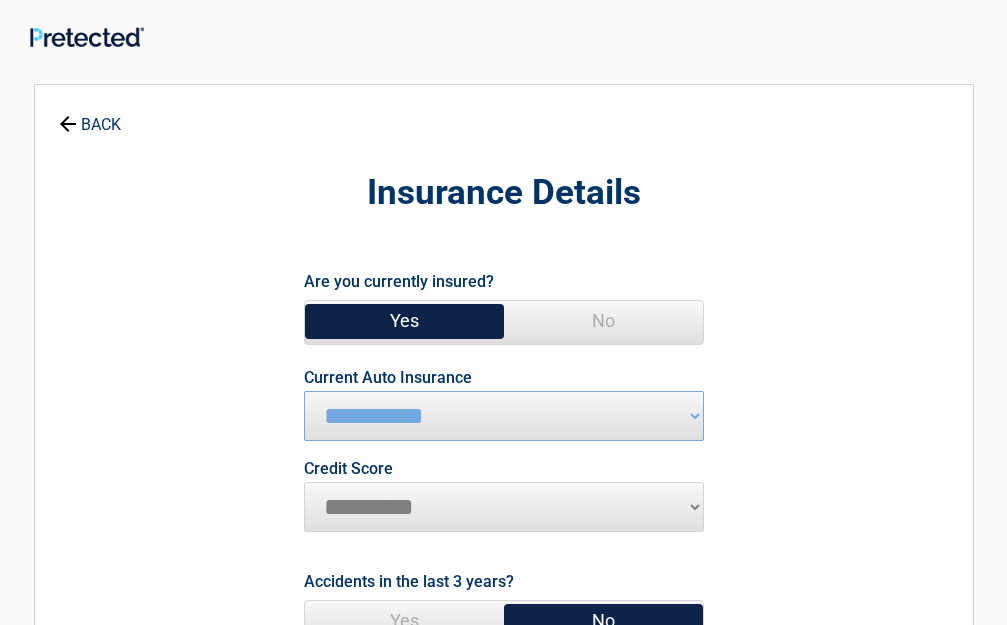 click on "*********
****
*******
****" at bounding box center [504, 507] 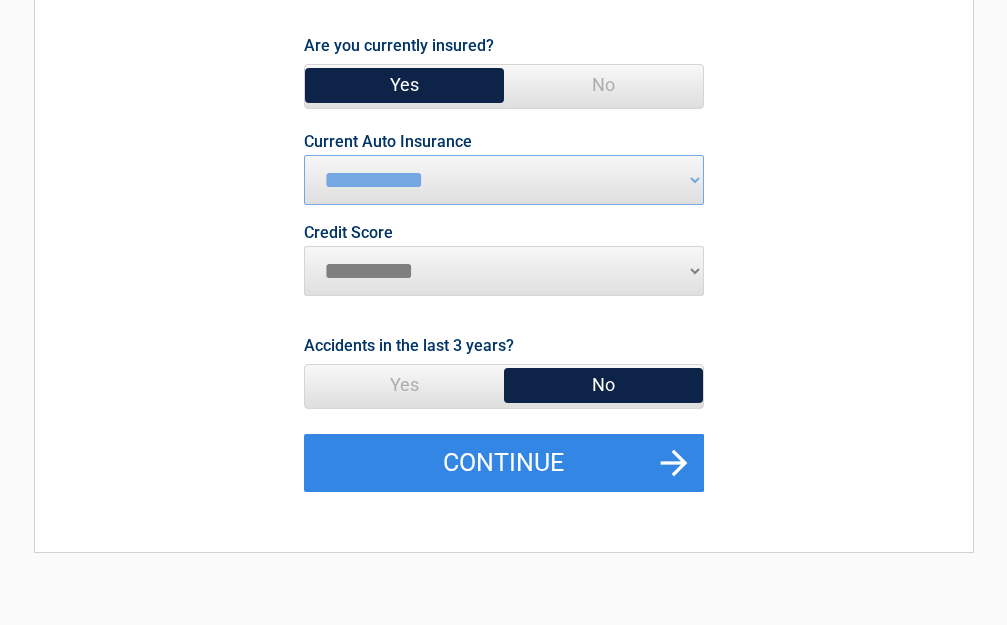 scroll, scrollTop: 200, scrollLeft: 0, axis: vertical 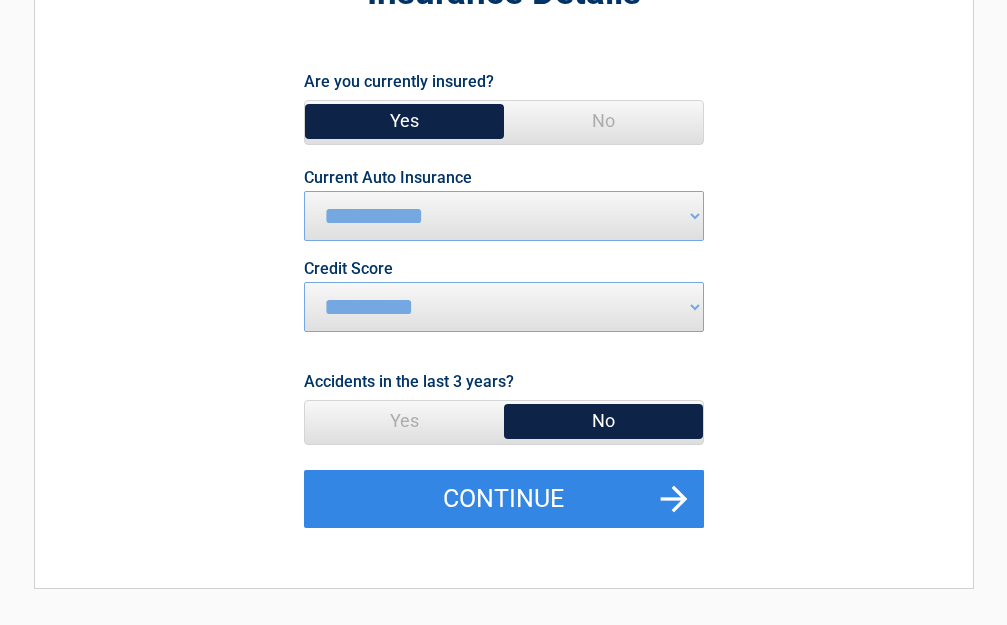 click on "No" at bounding box center [603, 421] 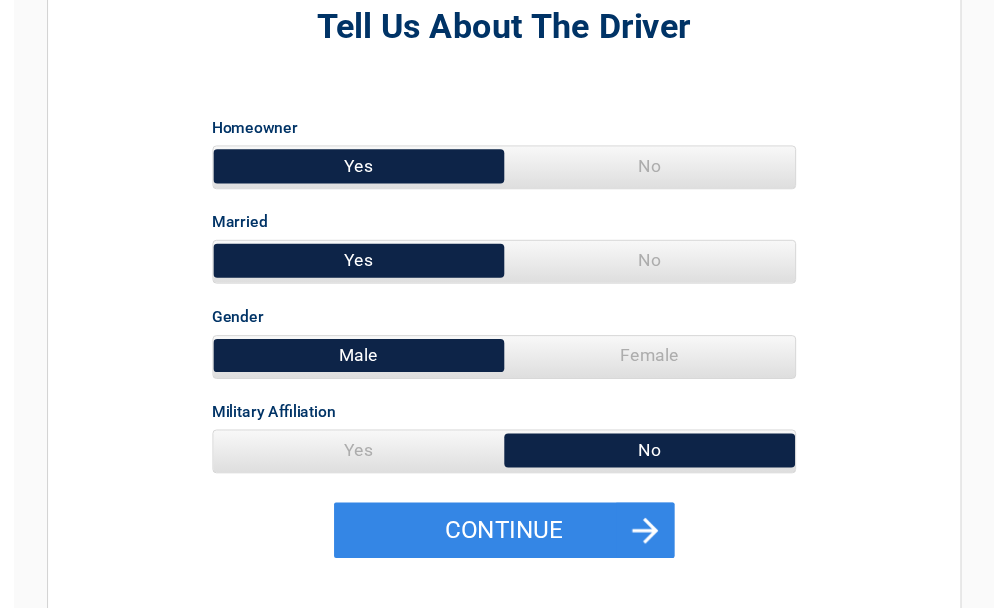 scroll, scrollTop: 200, scrollLeft: 0, axis: vertical 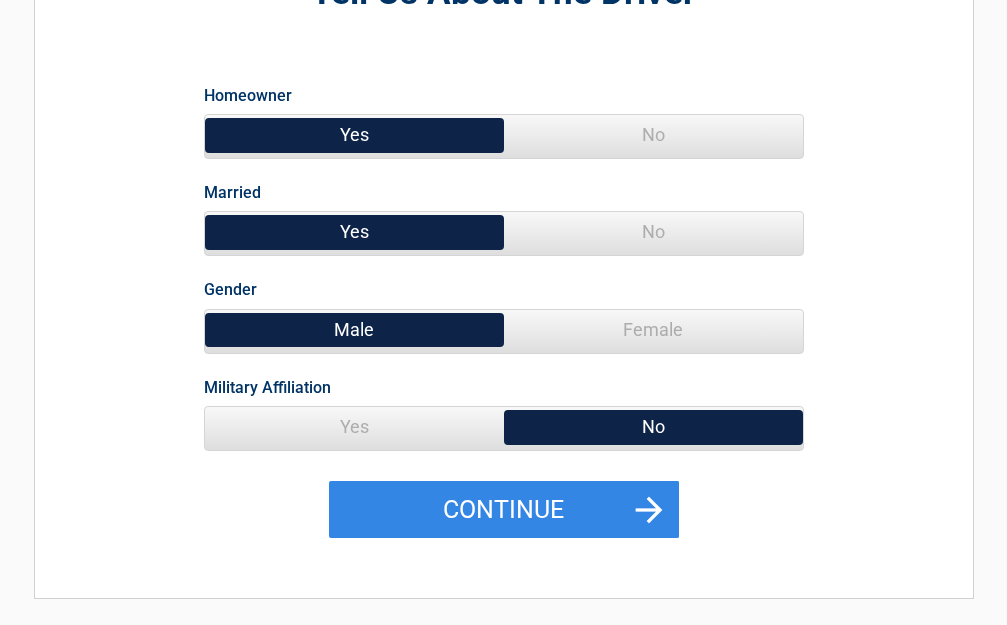 click on "No" at bounding box center (653, 232) 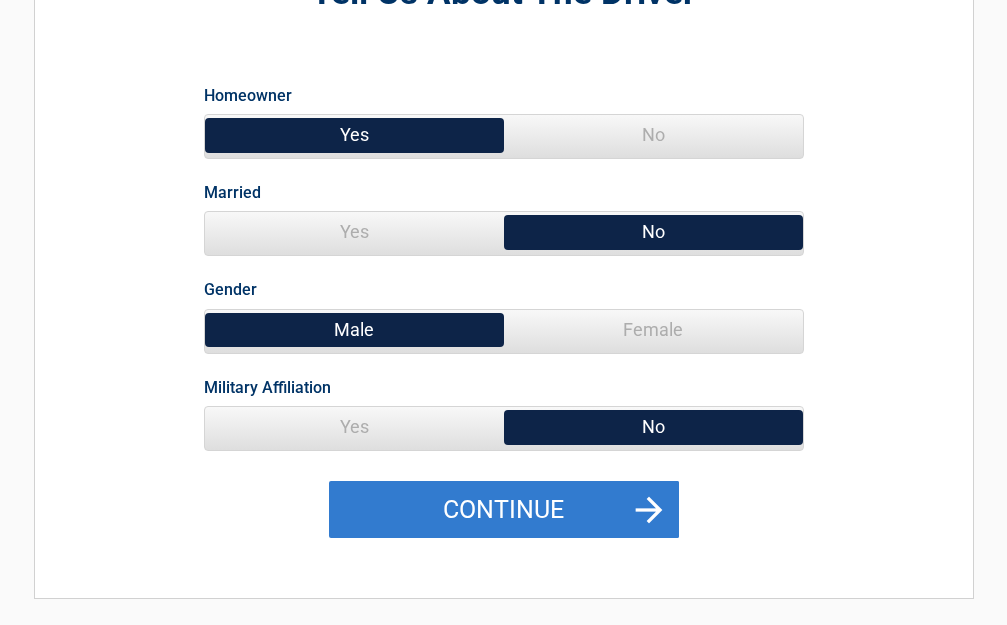 click on "Continue" at bounding box center (504, 510) 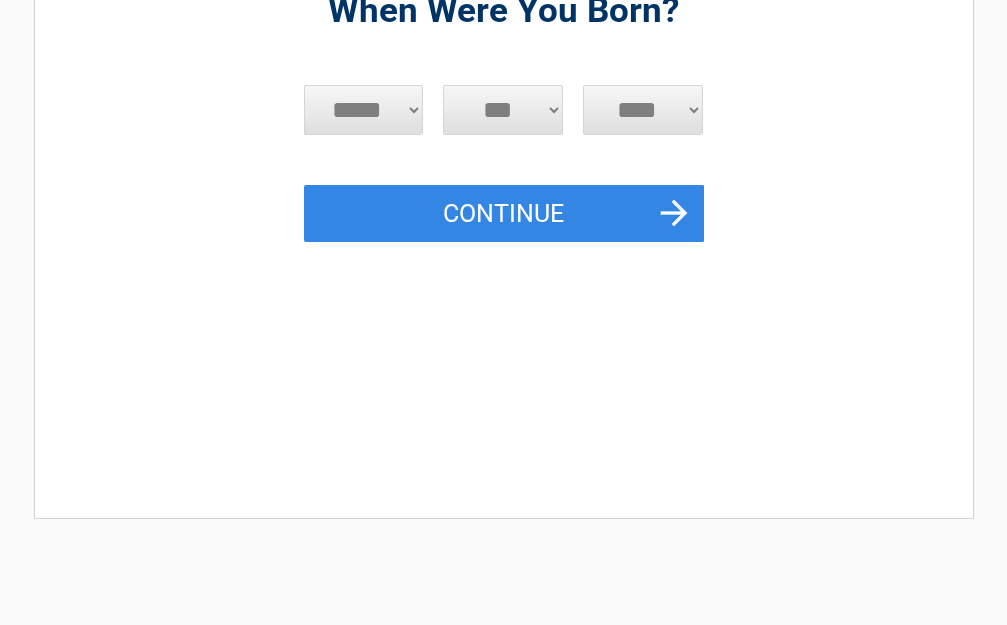 scroll, scrollTop: 0, scrollLeft: 0, axis: both 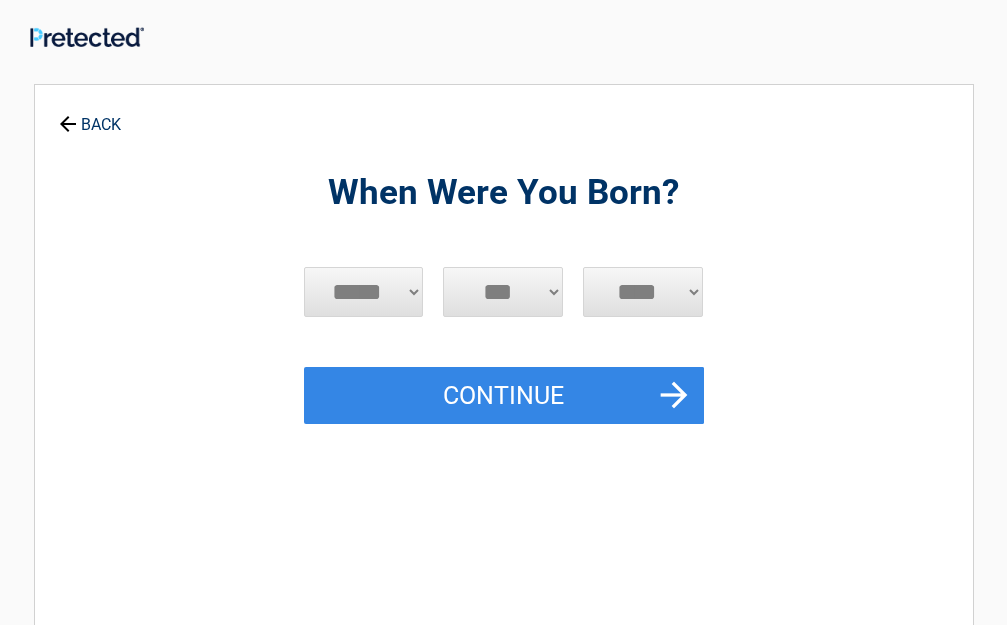 click on "*****
***
***
***
***
***
***
***
***
***
***
***
***" at bounding box center [364, 292] 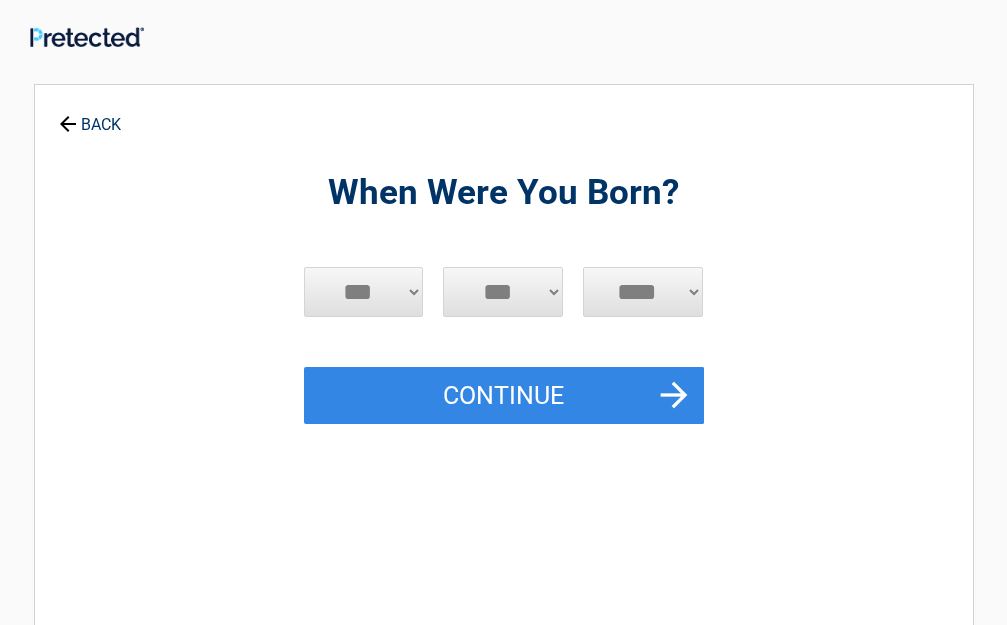 click on "*****
***
***
***
***
***
***
***
***
***
***
***
***" at bounding box center [364, 292] 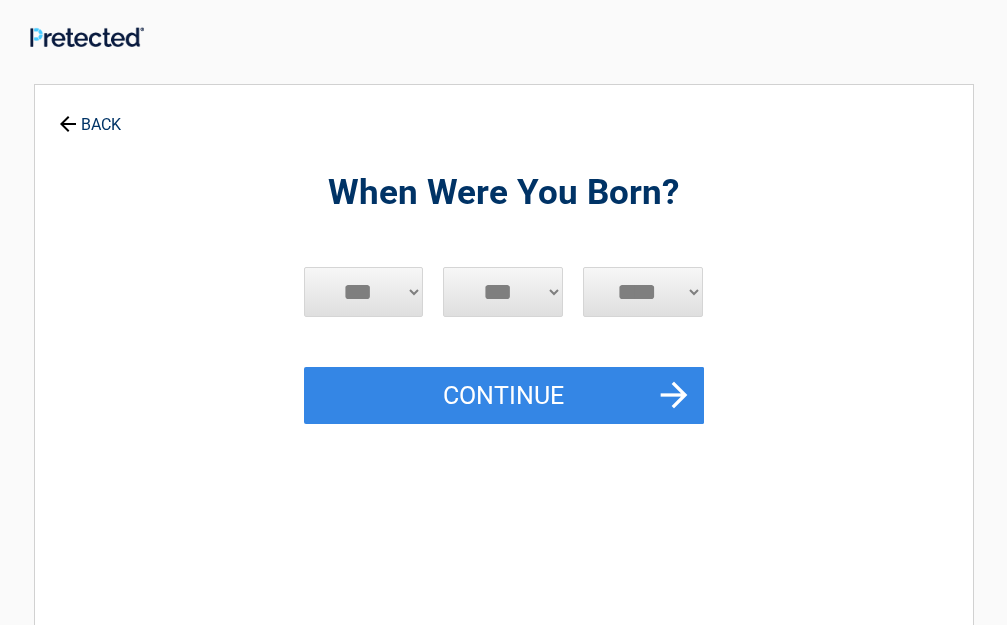 click on "***
*
*
*
*
*
*
*
*
*
**
**
**
**
**
**
**
**
**
**
**
**
**
**
**
**
**
**
**
**
**
**" at bounding box center [503, 292] 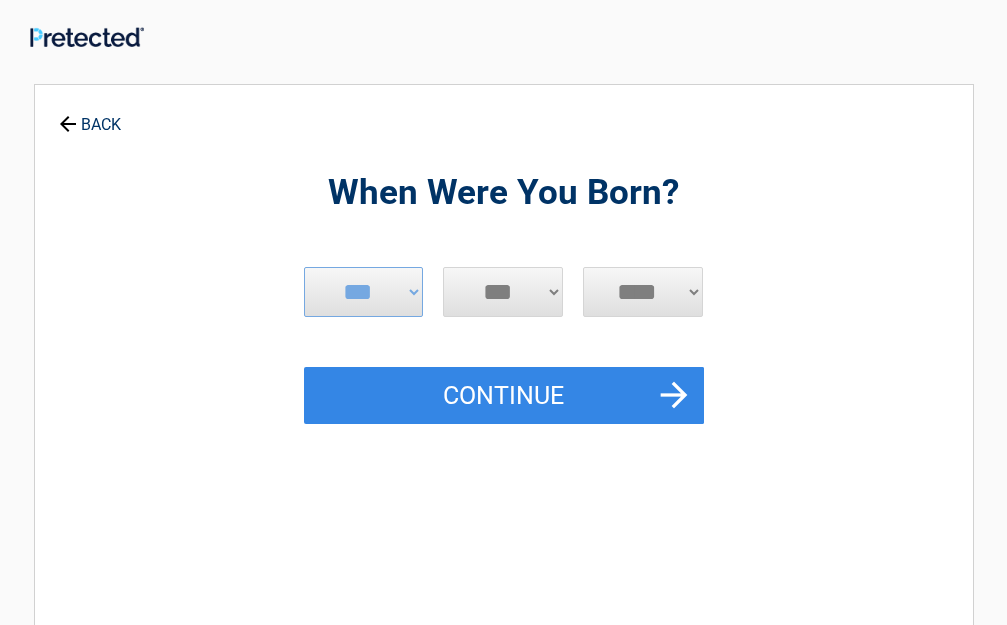 select on "*" 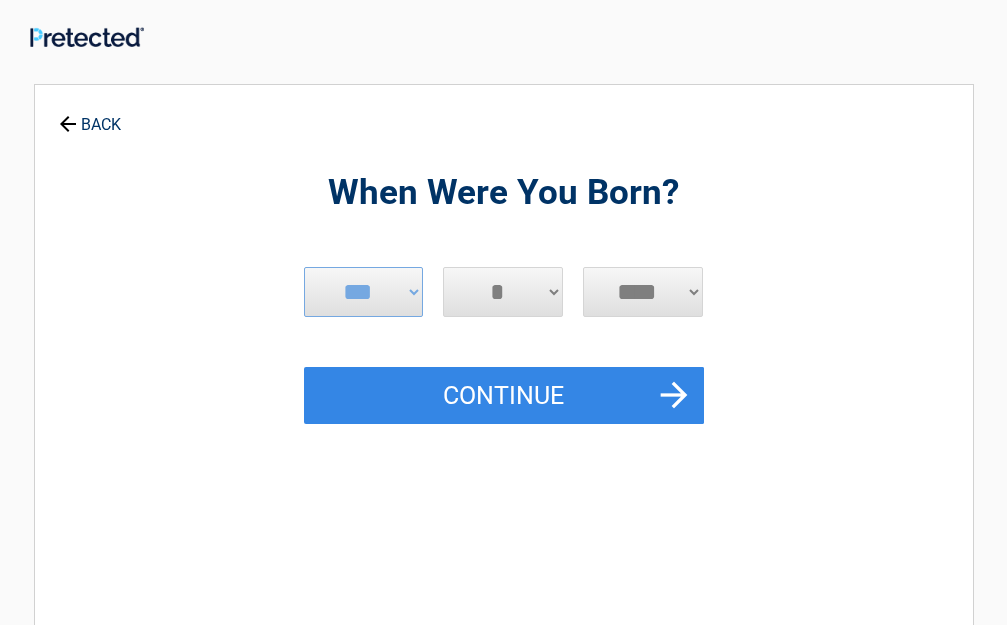 click on "*** * * * * * * * * * ** ** ** ** ** ** ** ** ** ** ** ** ** ** ** ** ** ** ** ** ** **" at bounding box center [503, 292] 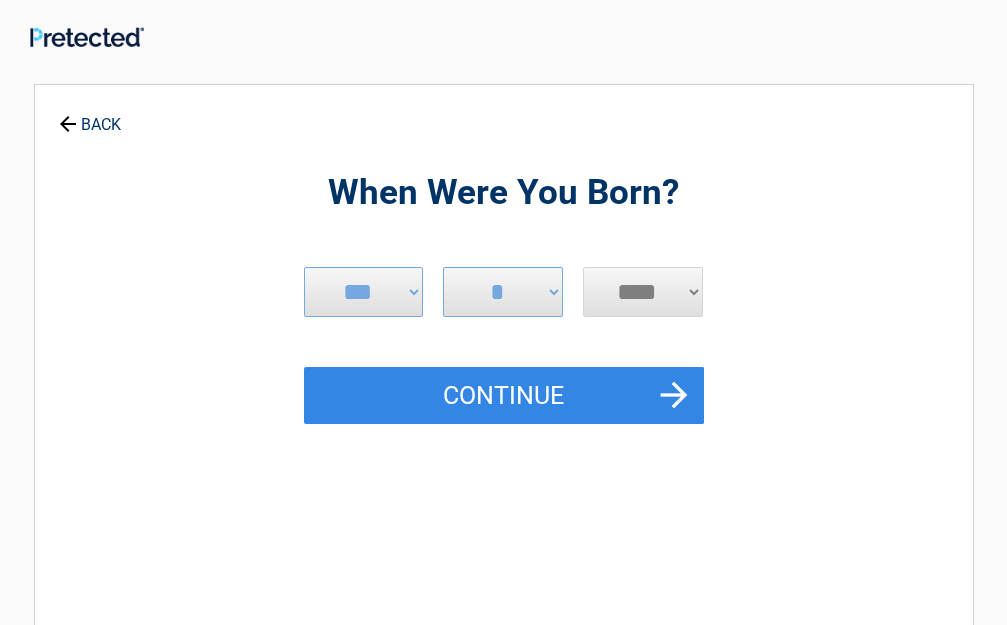 click on "****
****
****
****
****
****
****
****
****
****
****
****
****
****
****
****
****
****
****
****
****
****
****
****
****
****
****
****
****
****
****
****
****
****
****
****
****
****
****
****
****
****
****
****
****
****
****
****
****
****
****
****
****
****
****
****
****
****
****
****
****
****
****
****" at bounding box center [643, 292] 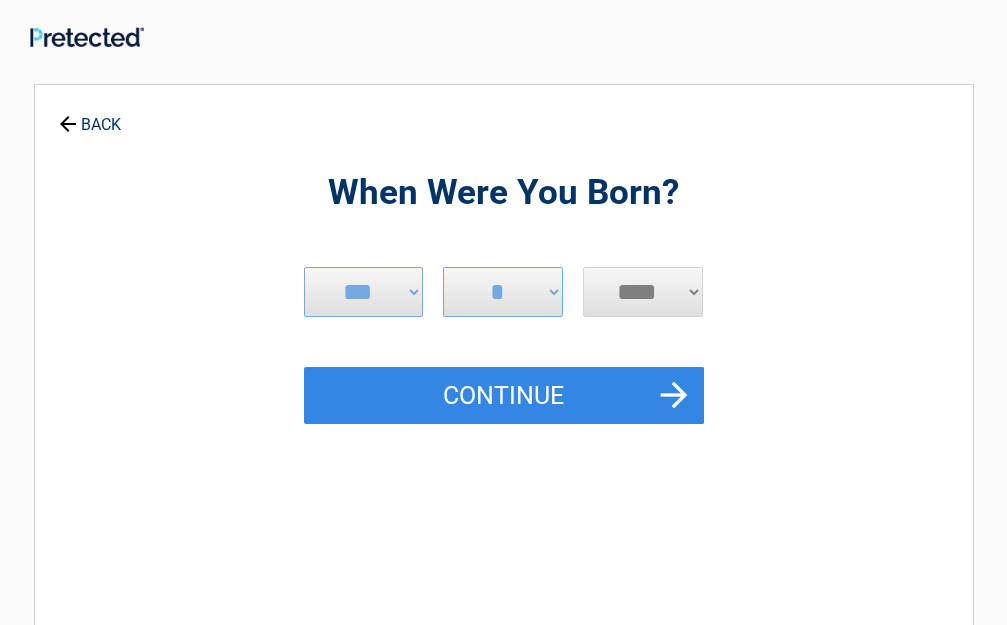 select on "****" 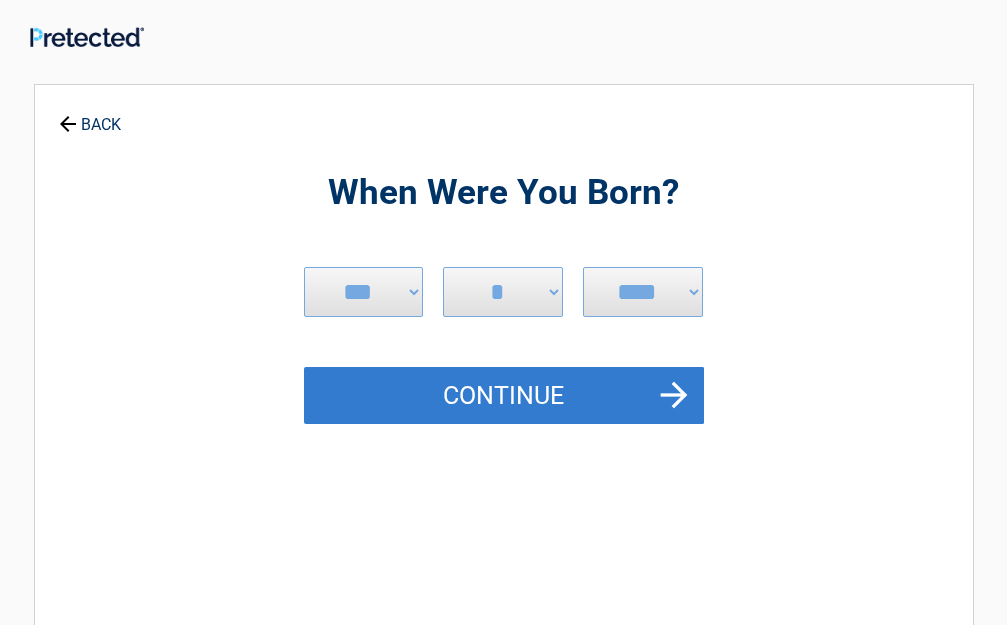 click on "Continue" at bounding box center [504, 396] 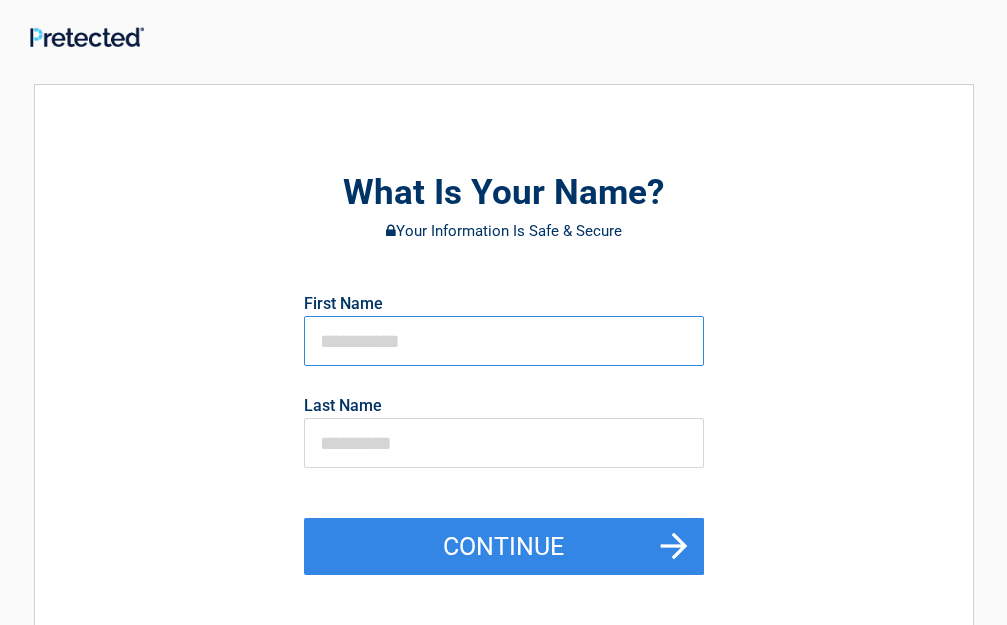 drag, startPoint x: 480, startPoint y: 339, endPoint x: 891, endPoint y: 302, distance: 412.66208 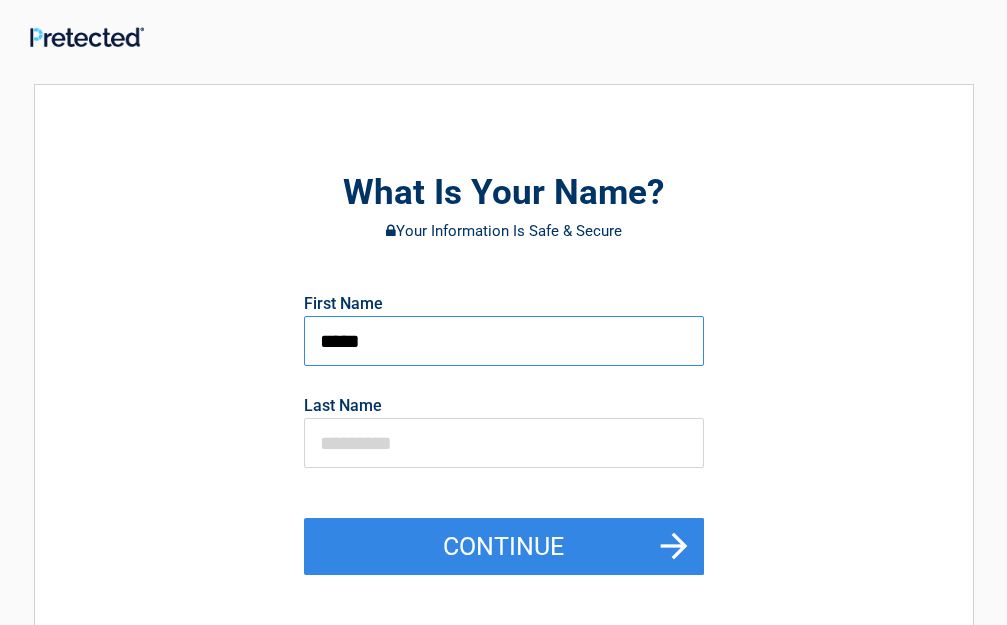 type on "****" 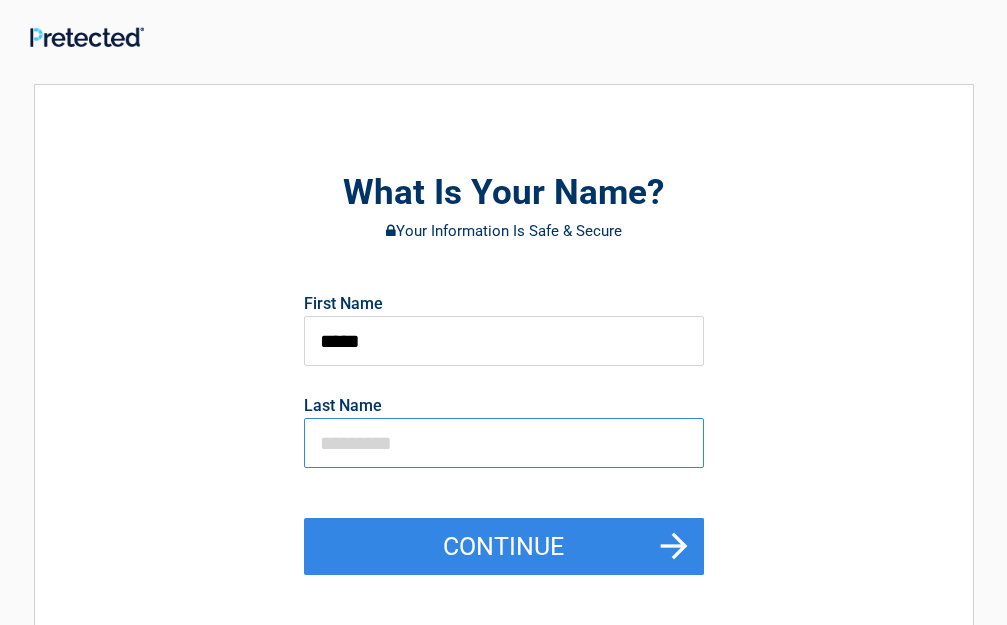 click at bounding box center (504, 443) 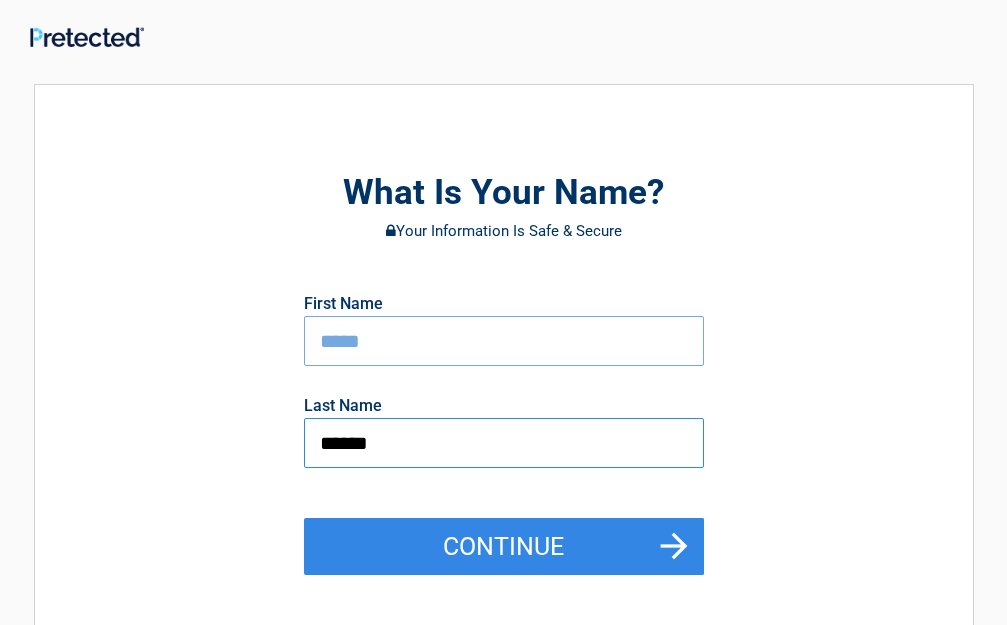 drag, startPoint x: 322, startPoint y: 440, endPoint x: 334, endPoint y: 440, distance: 12 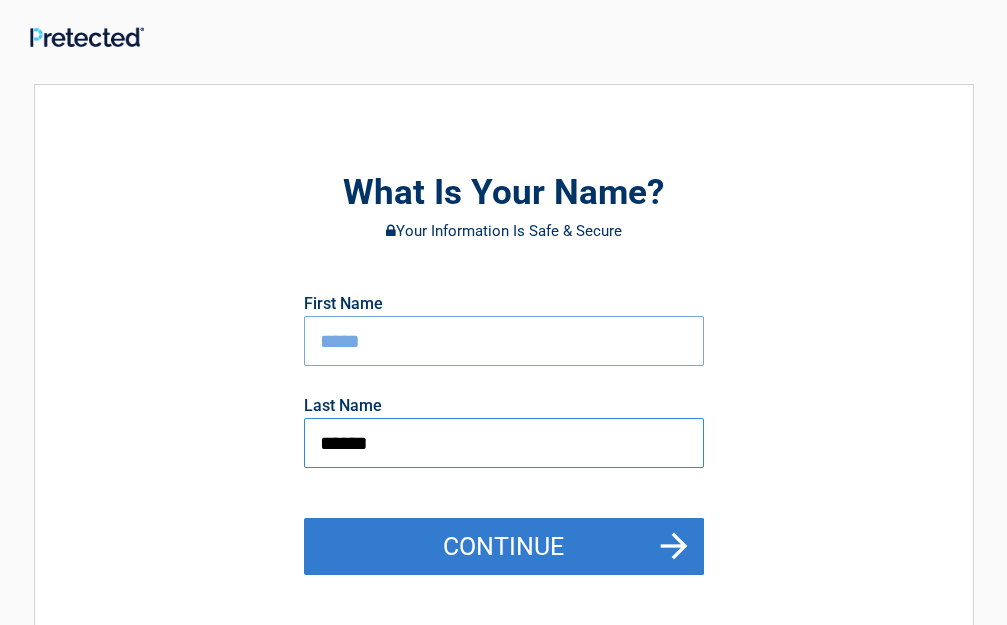 type on "******" 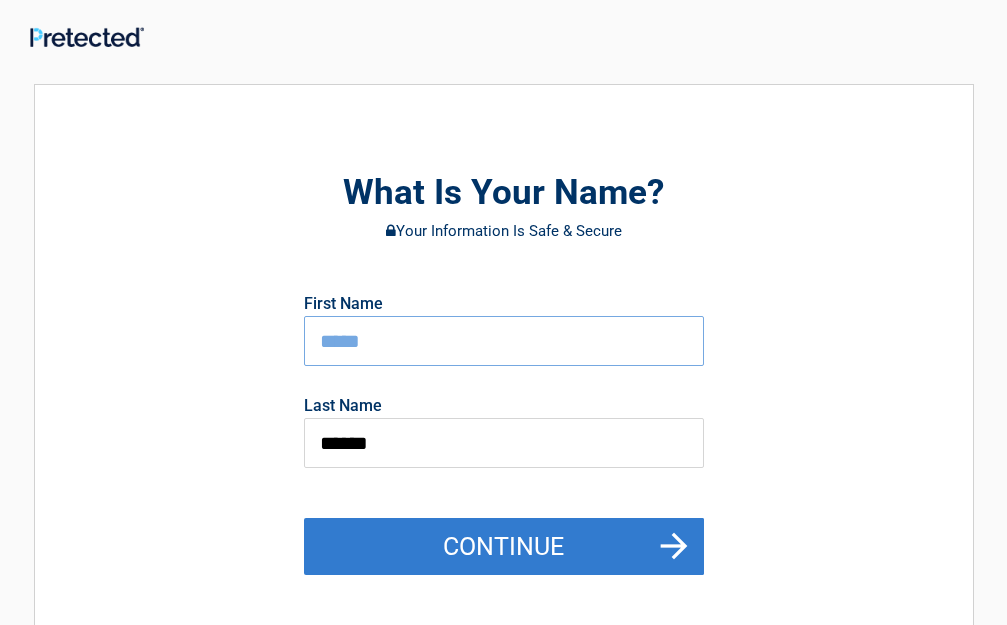 click on "Continue" at bounding box center [504, 547] 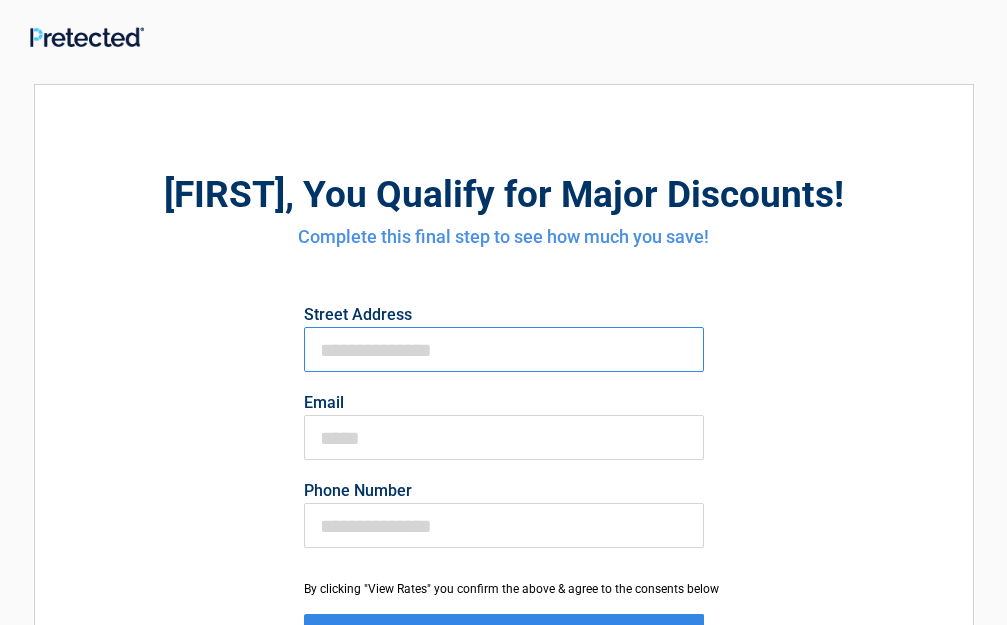 click on "First Name" at bounding box center (504, 349) 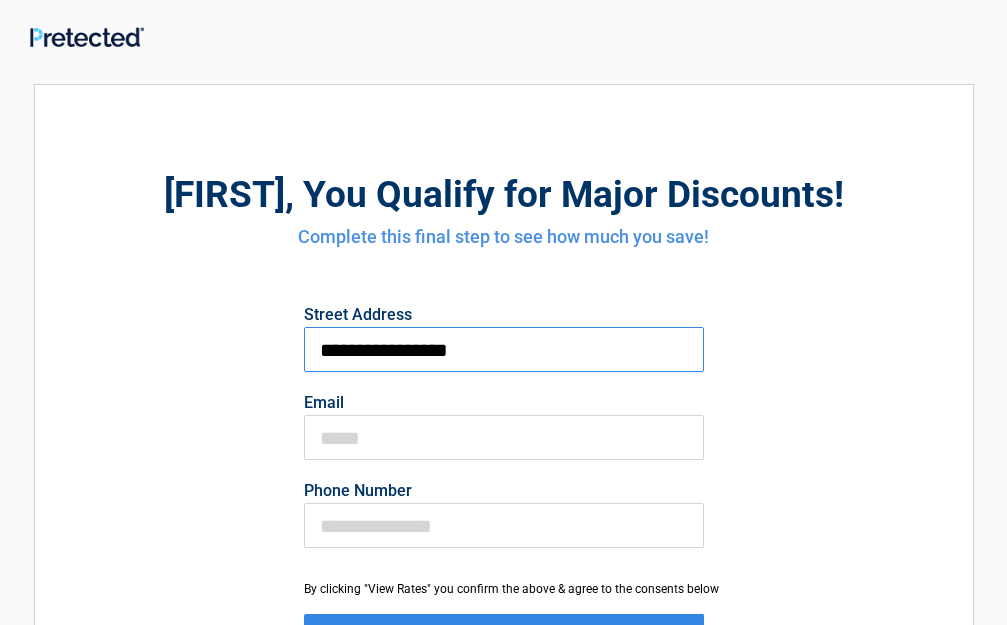 type on "**********" 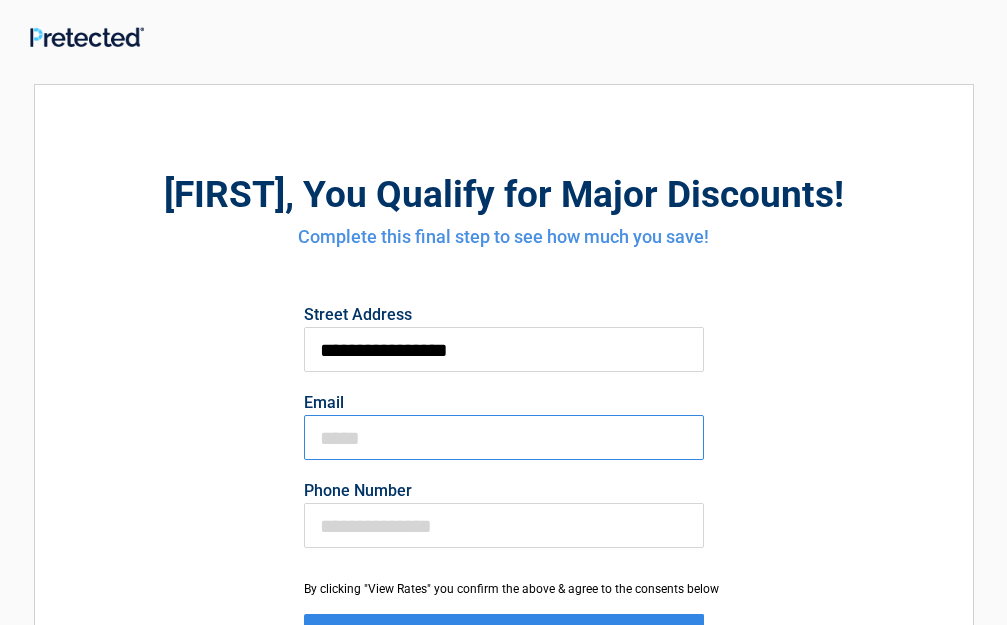 click on "Email" at bounding box center (504, 437) 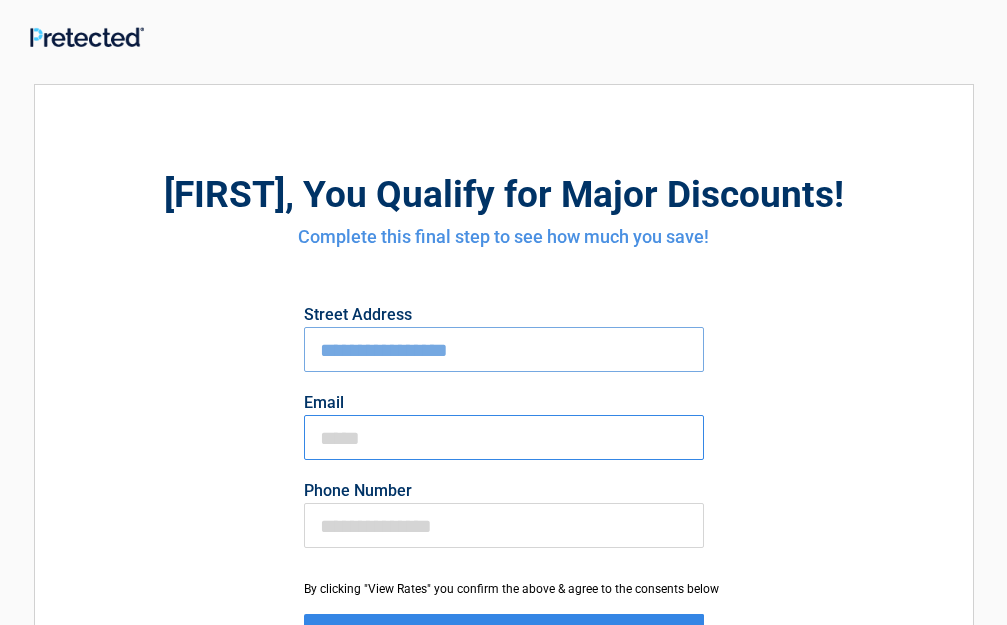 type on "*" 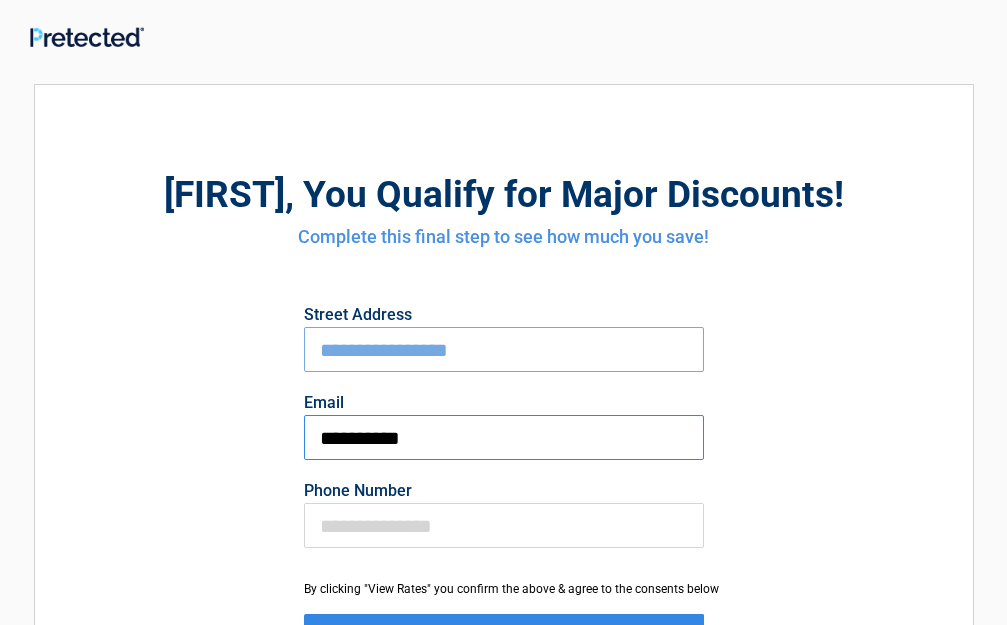 type on "**********" 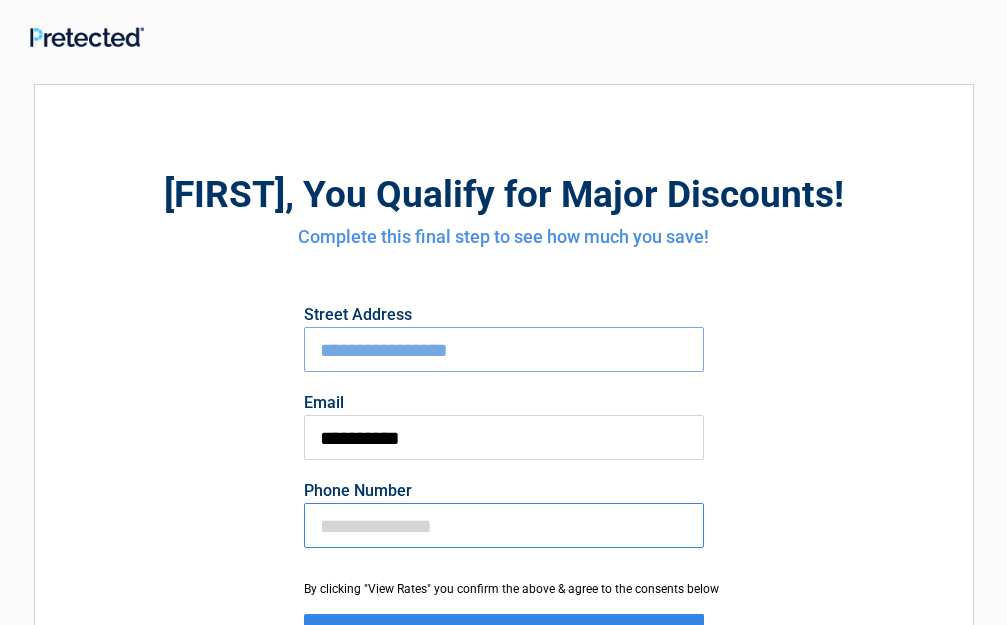 click on "Phone Number" at bounding box center (504, 525) 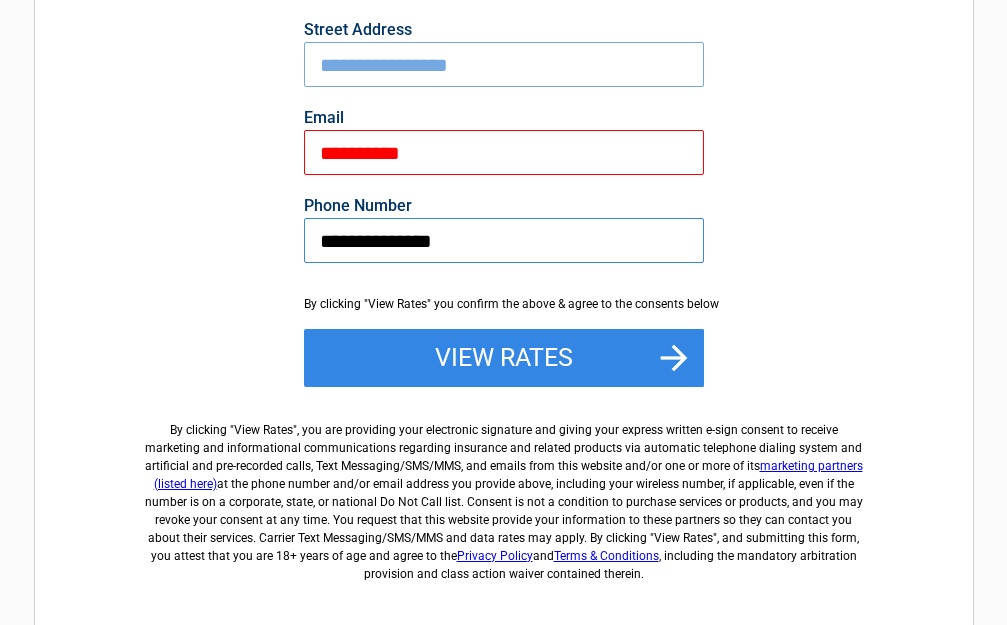 scroll, scrollTop: 300, scrollLeft: 0, axis: vertical 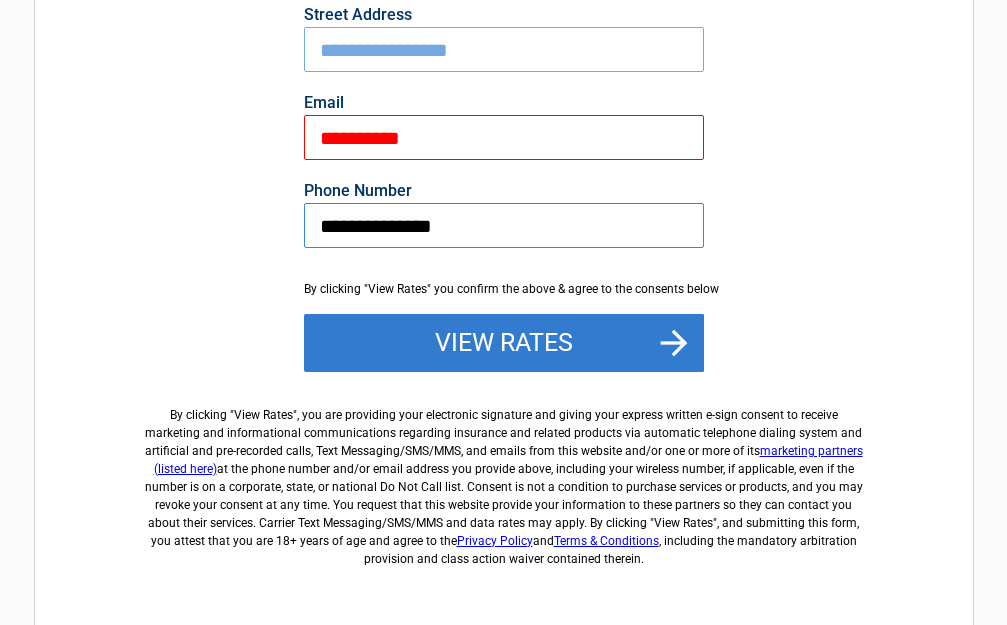 type on "**********" 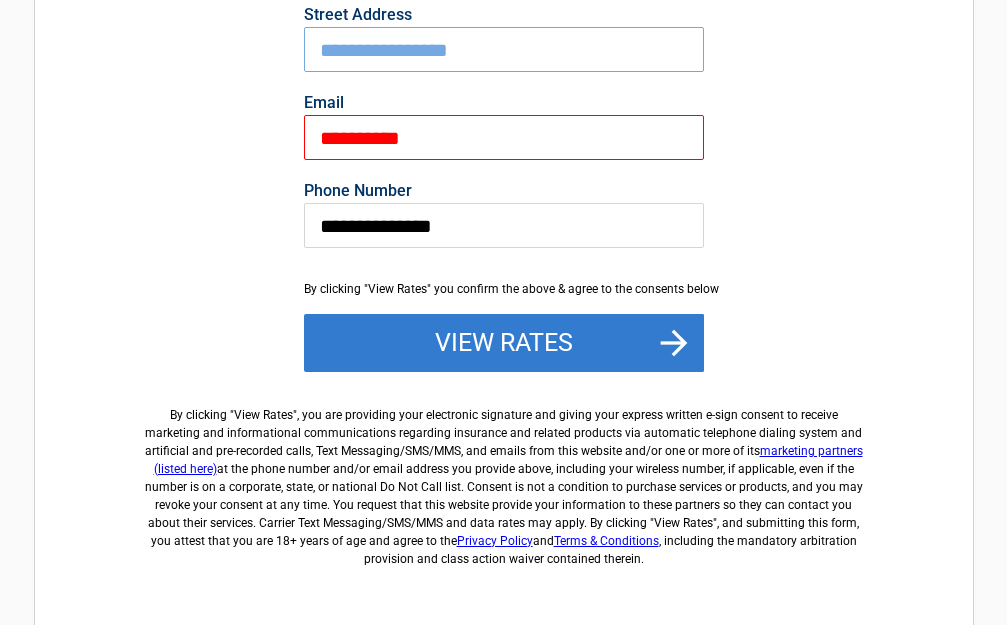 click on "View Rates" at bounding box center (504, 343) 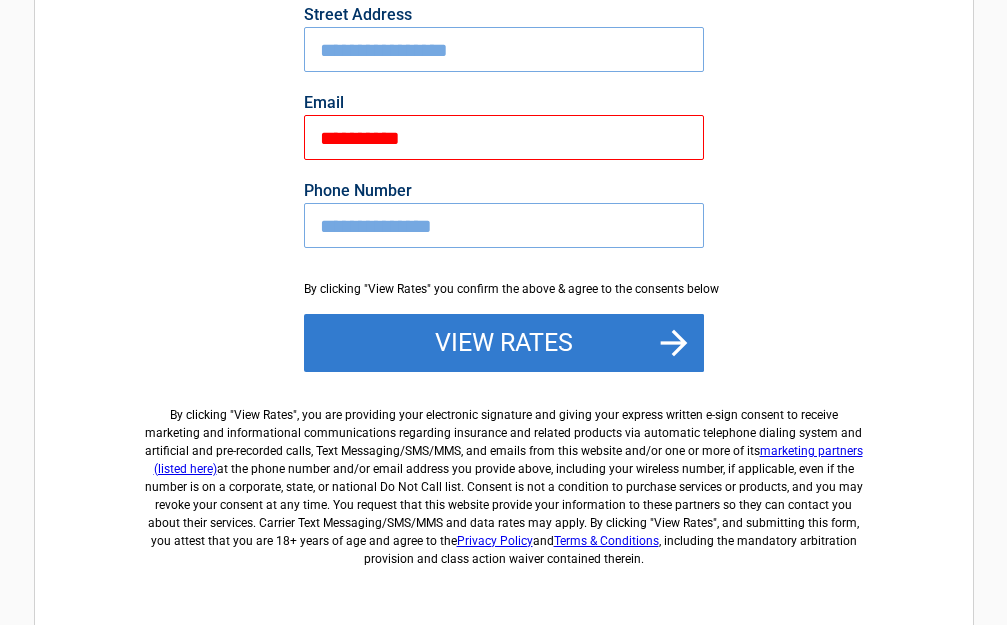 click on "View Rates" at bounding box center [504, 343] 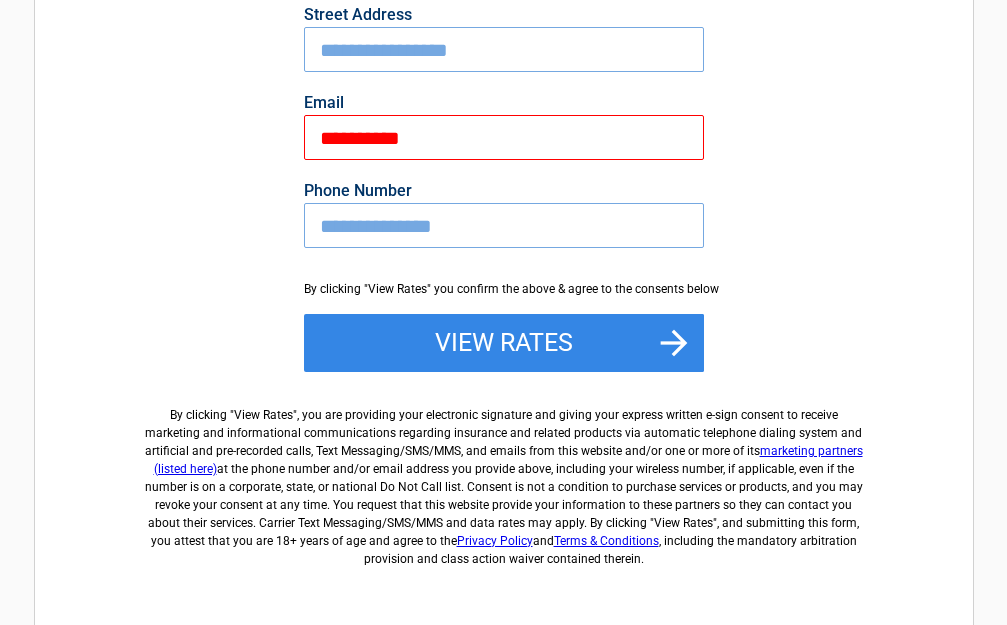 click on "**********" at bounding box center [504, 137] 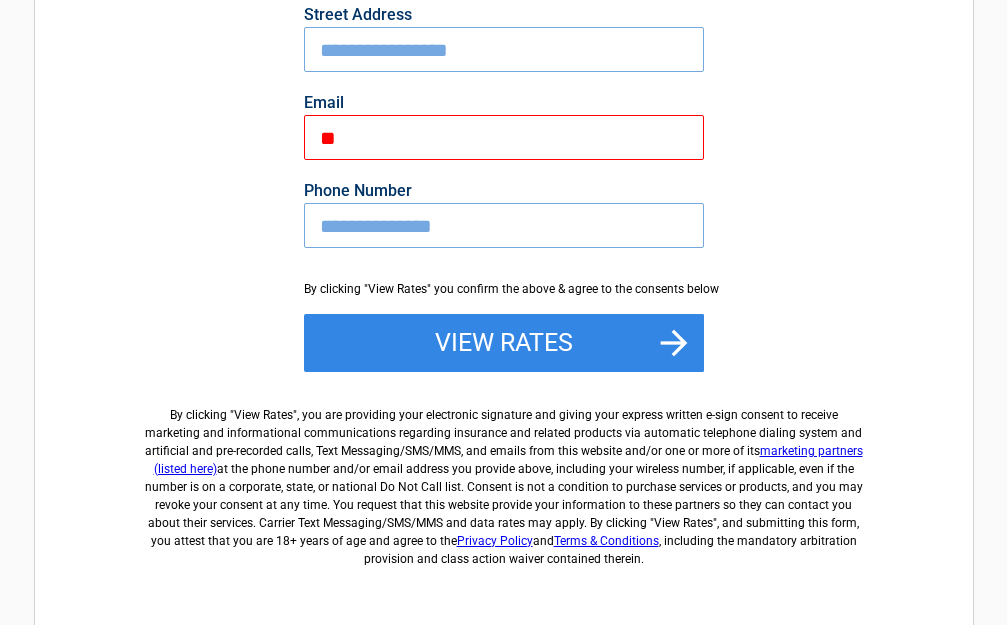 type on "*" 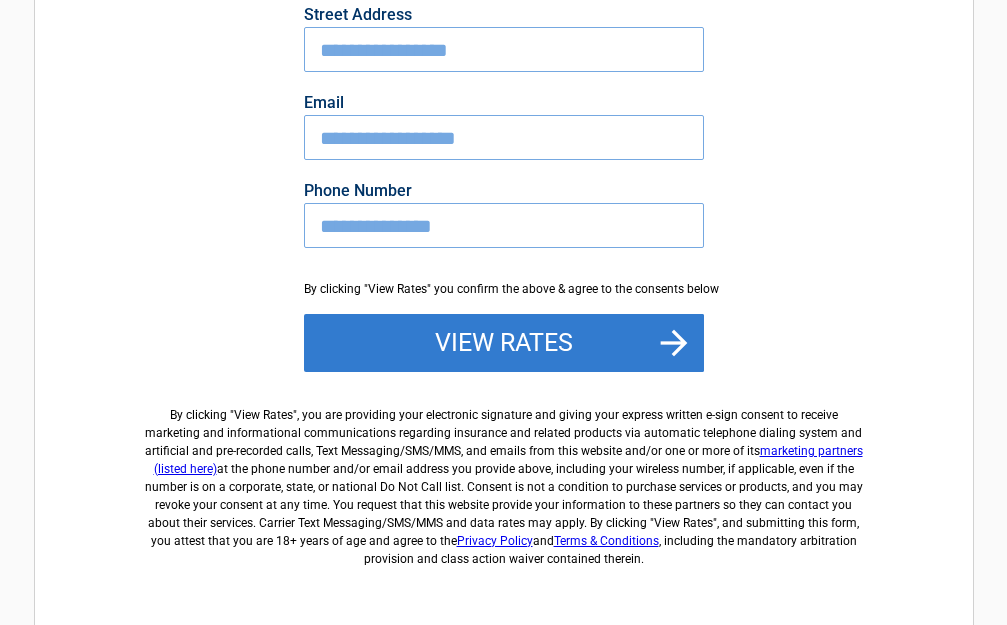 type on "**********" 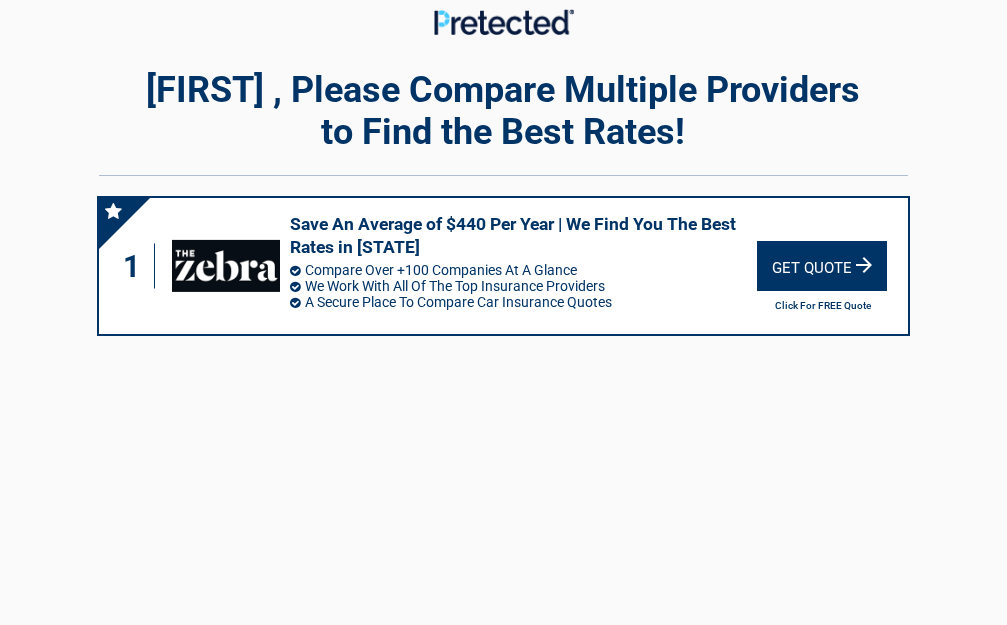 scroll, scrollTop: 0, scrollLeft: 0, axis: both 